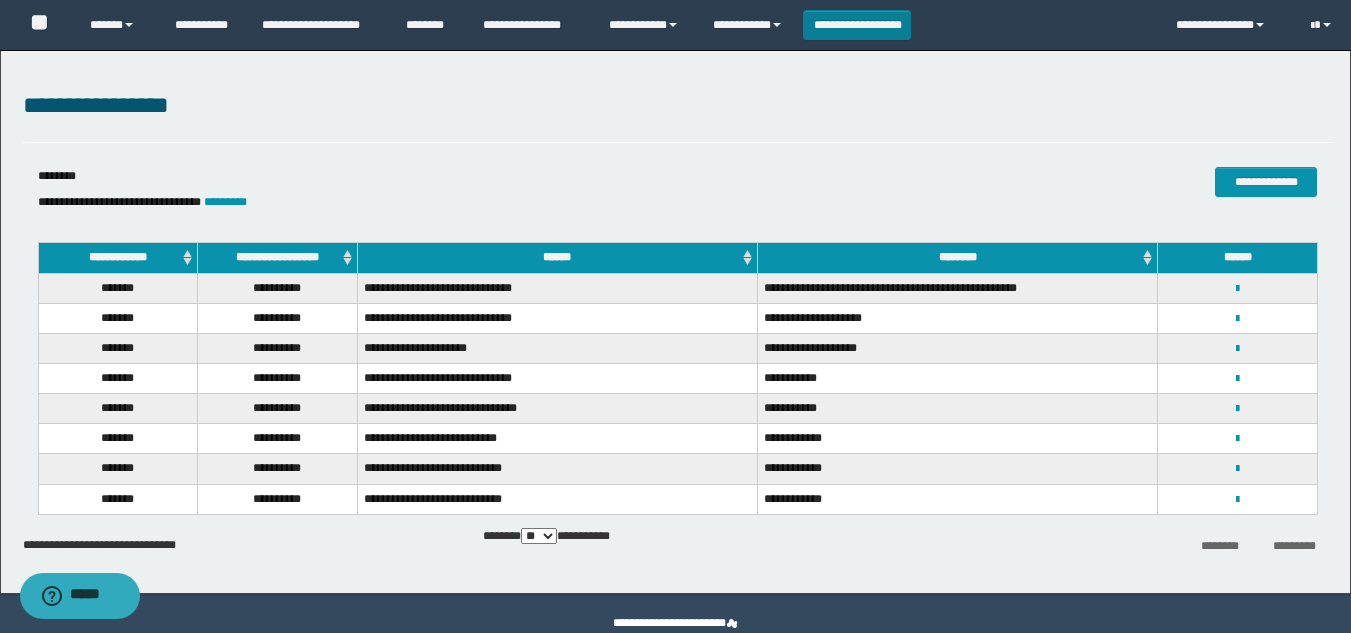 scroll, scrollTop: 0, scrollLeft: 0, axis: both 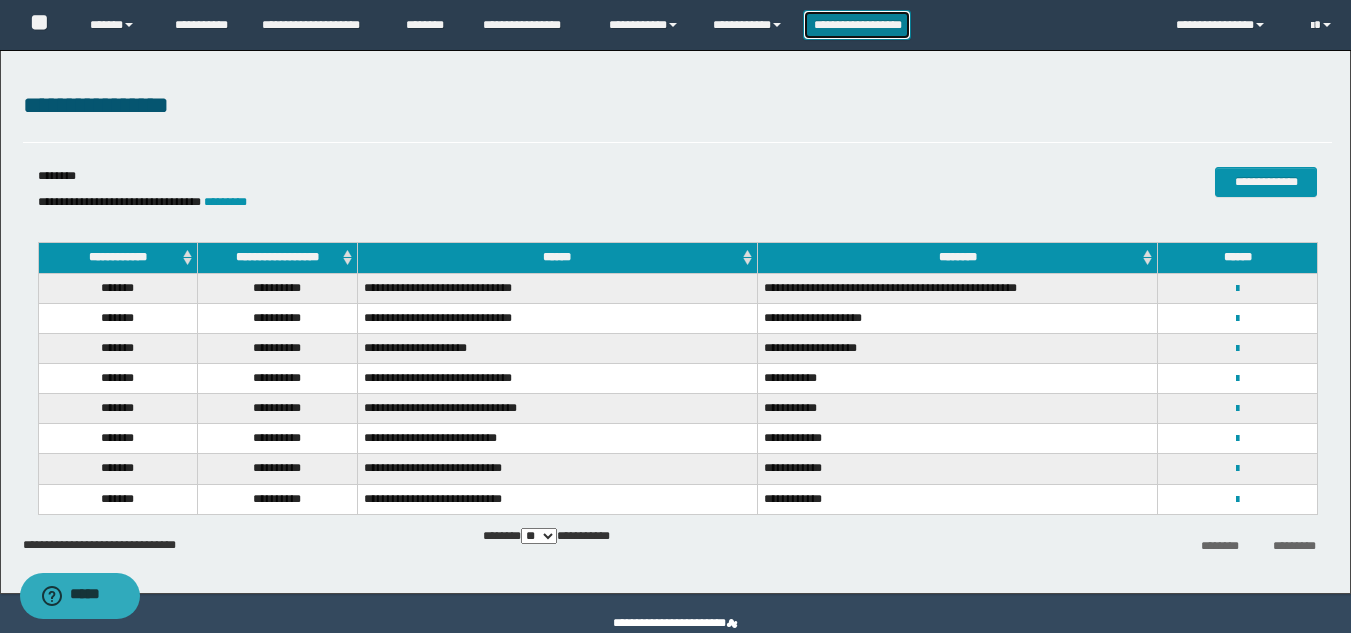 click on "**********" at bounding box center [857, 25] 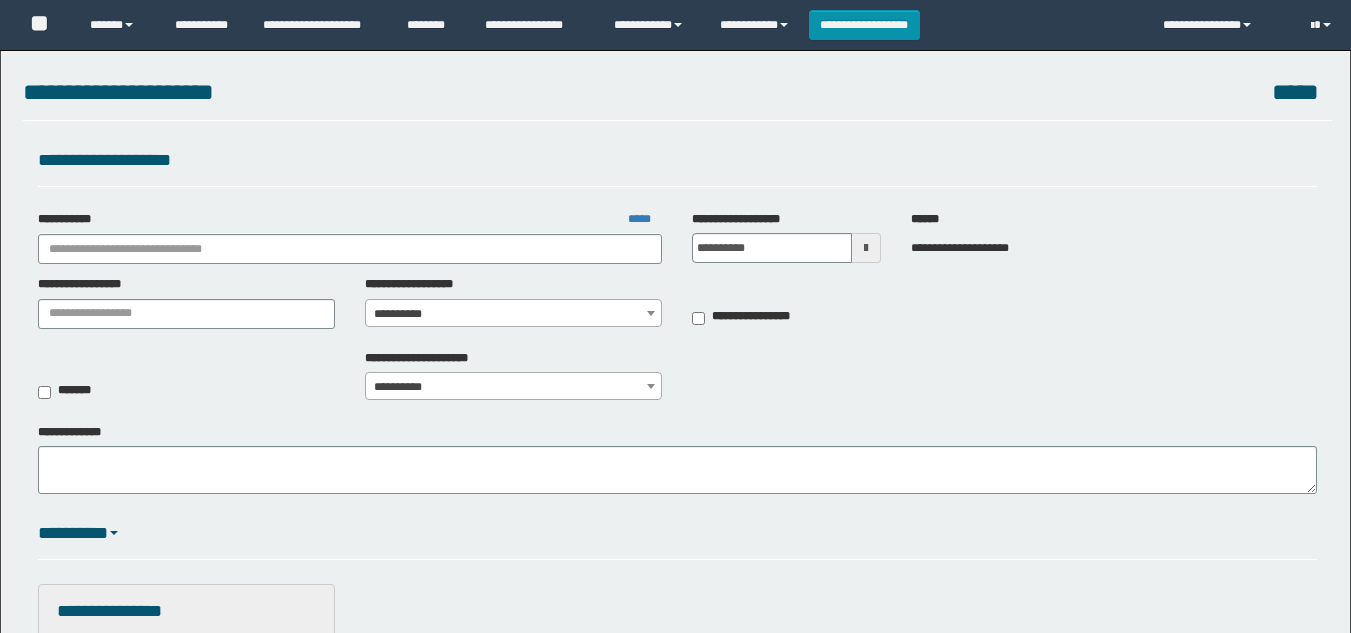 scroll, scrollTop: 0, scrollLeft: 0, axis: both 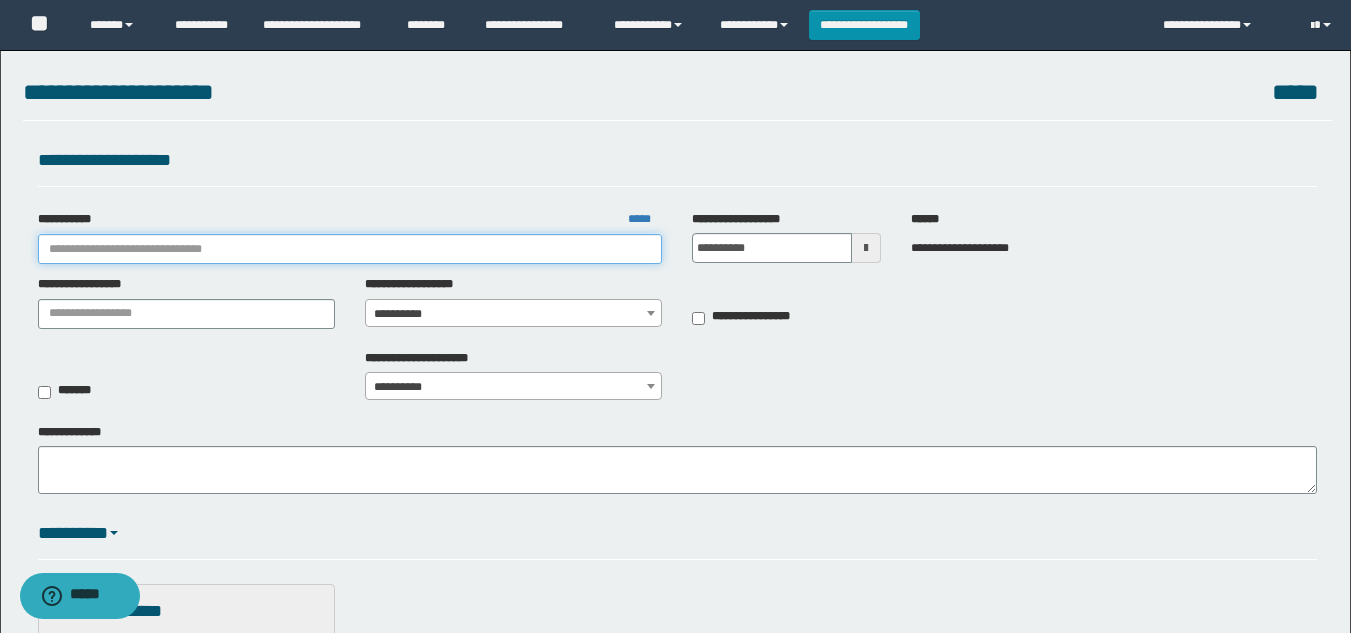 click on "**********" at bounding box center [350, 249] 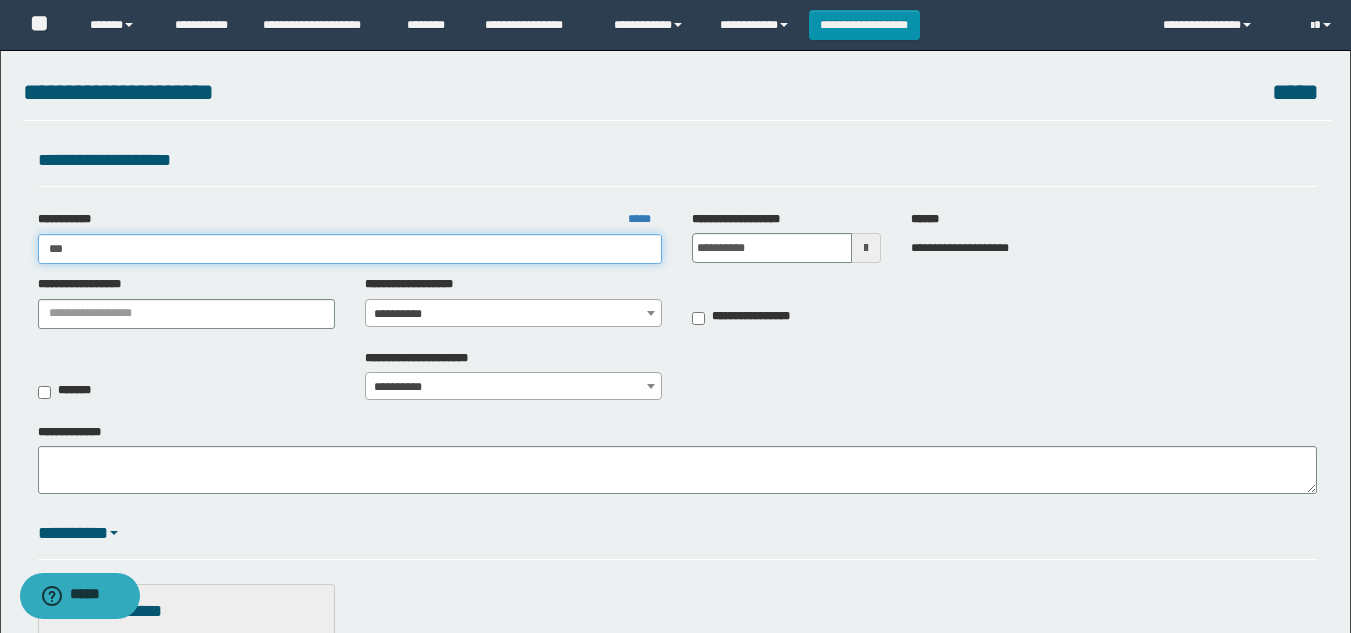 type on "****" 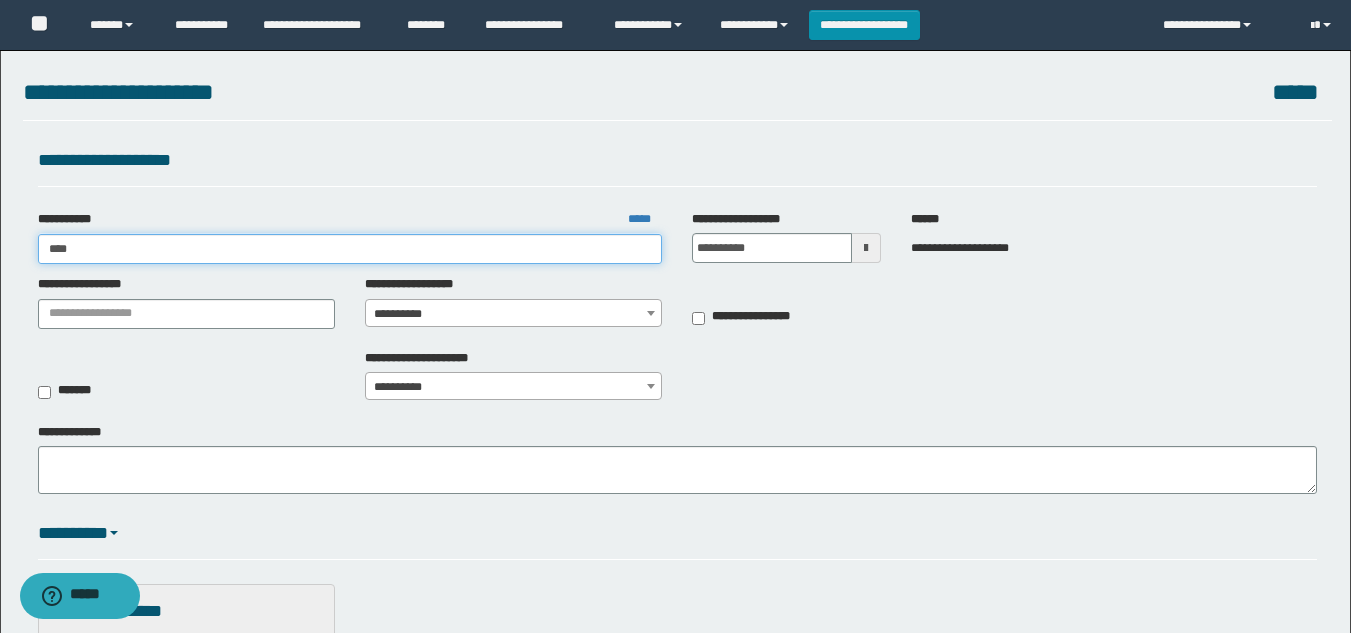 type on "****" 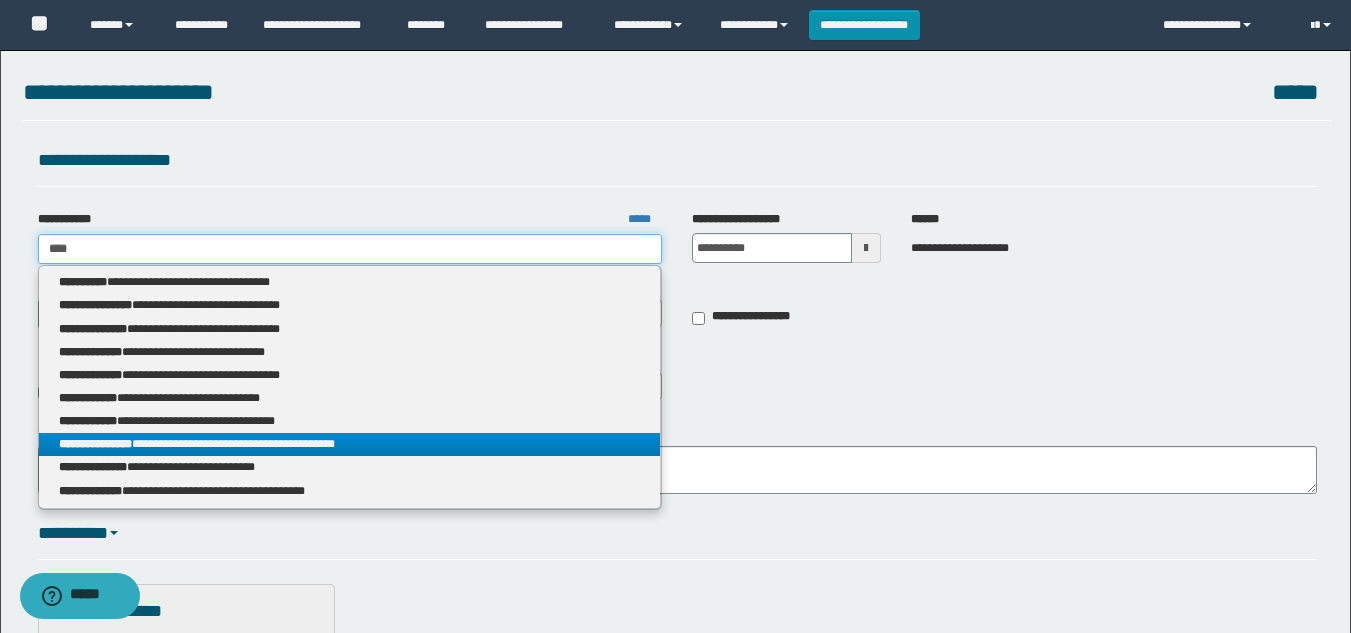 type on "****" 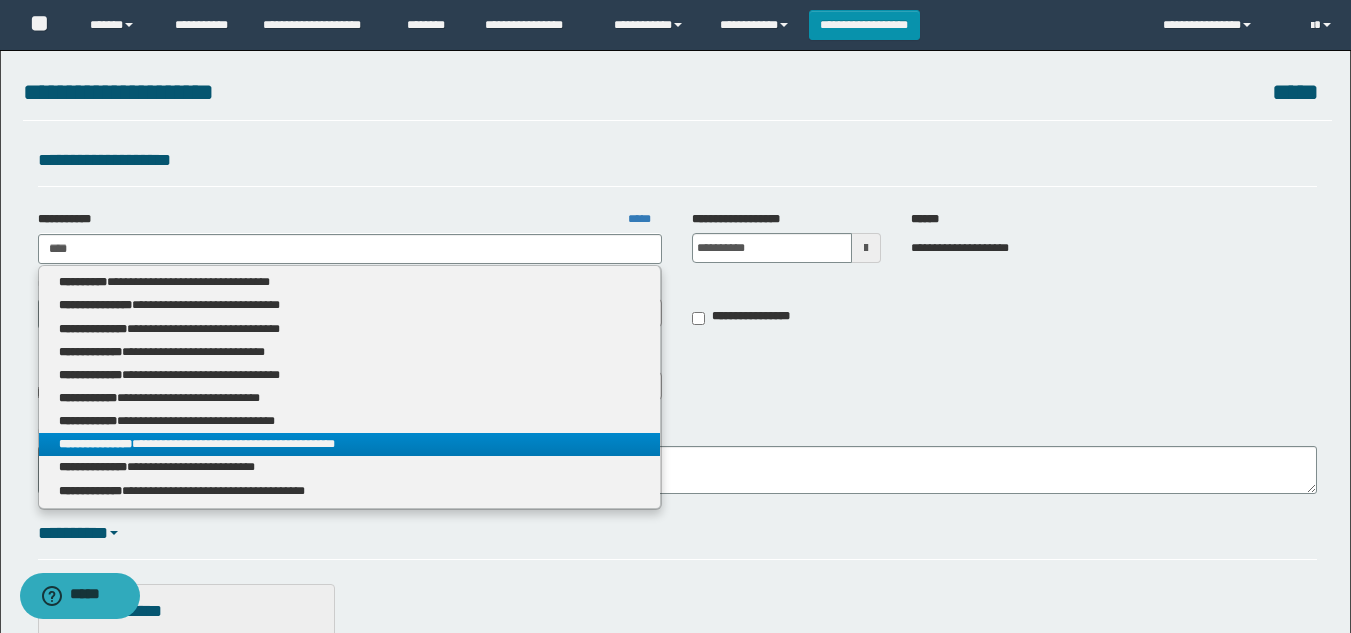 click on "**********" at bounding box center (350, 444) 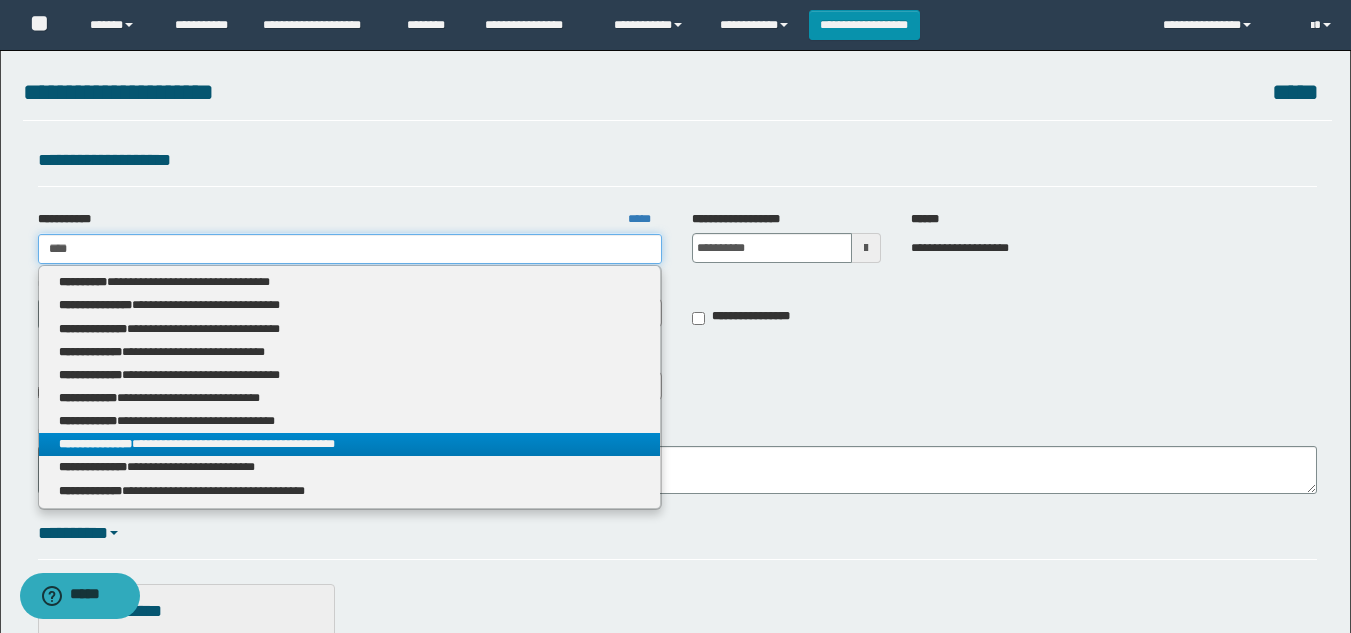 type 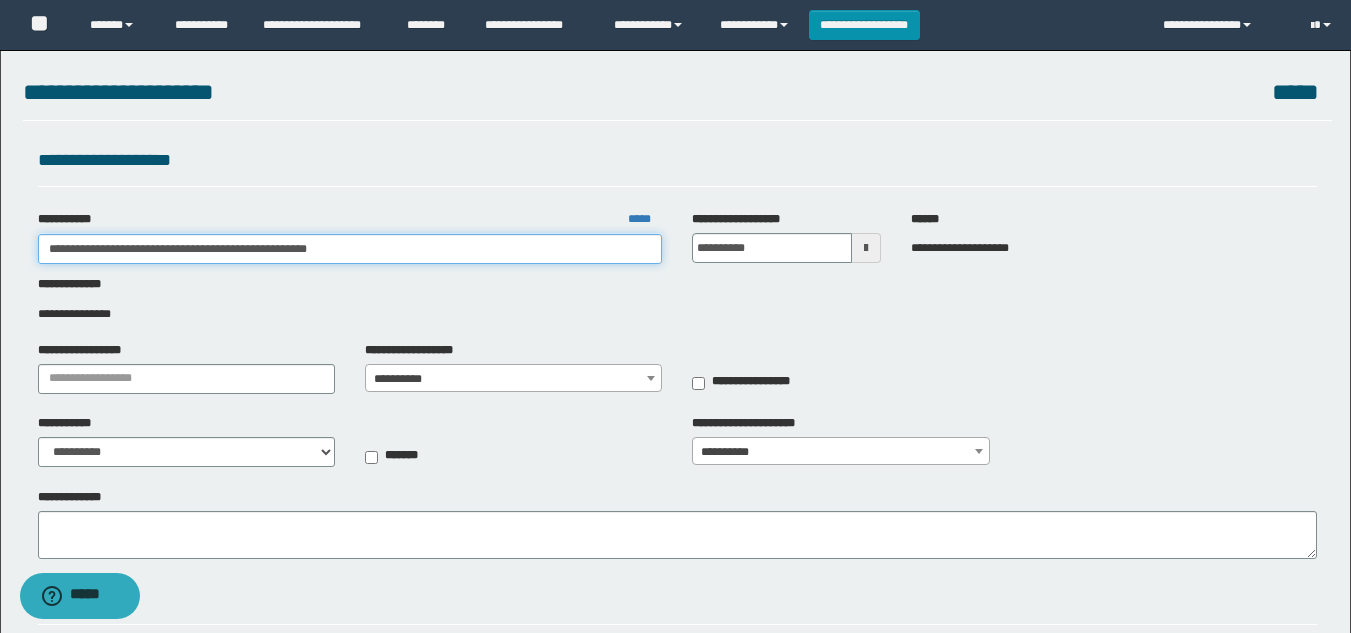 drag, startPoint x: 385, startPoint y: 245, endPoint x: 129, endPoint y: 239, distance: 256.0703 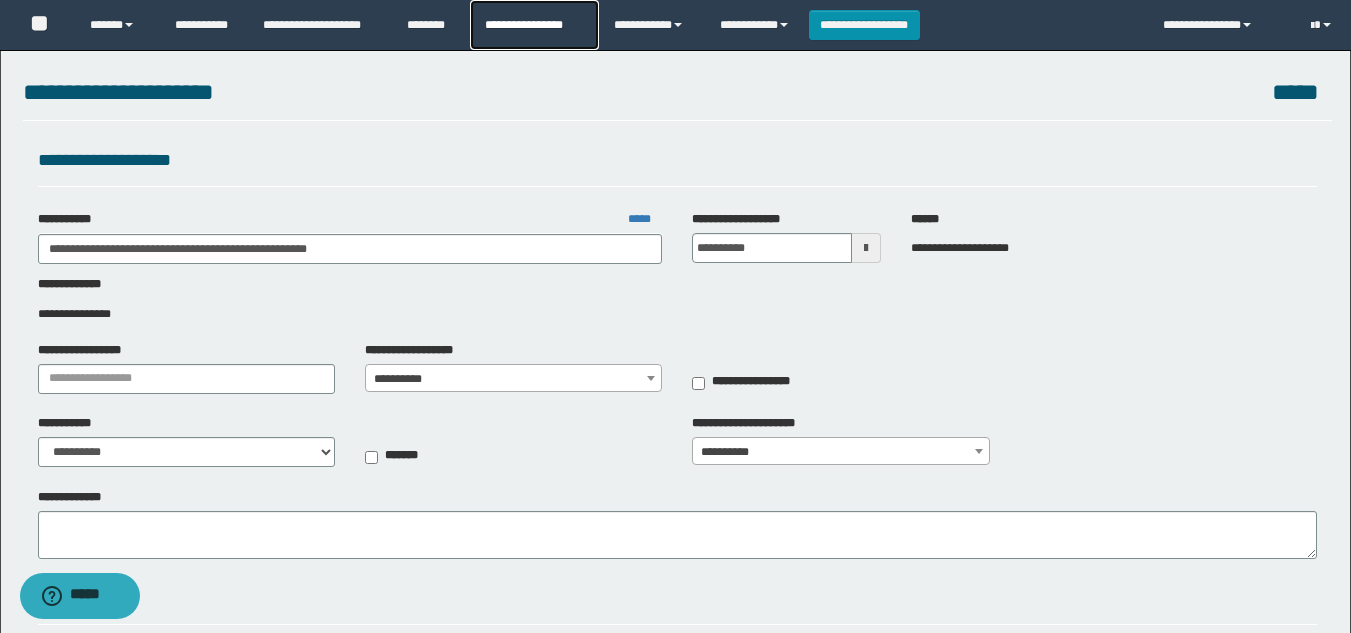 click on "**********" at bounding box center [534, 25] 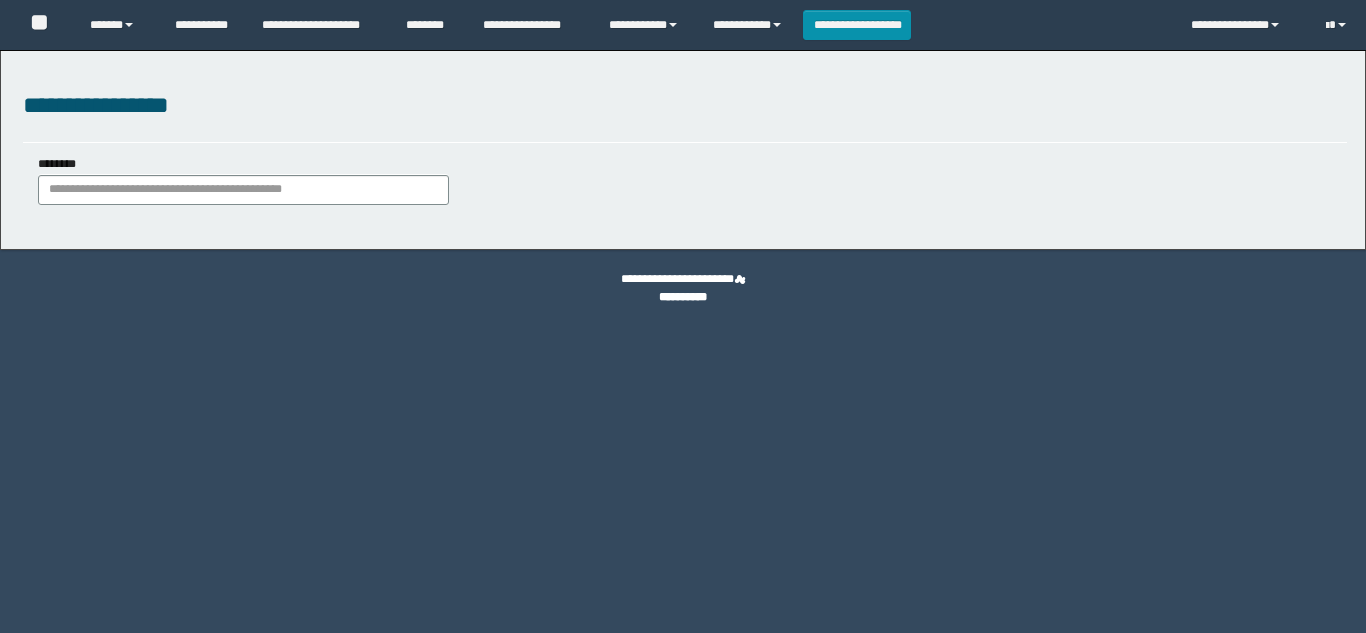 scroll, scrollTop: 0, scrollLeft: 0, axis: both 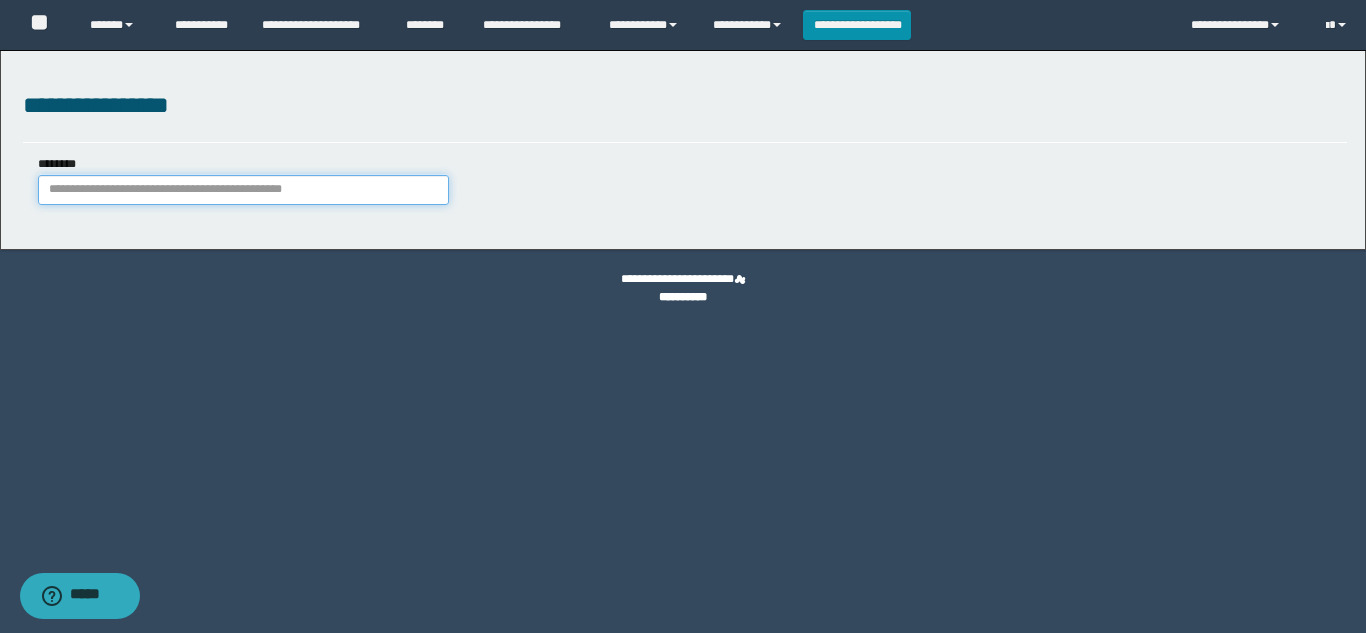 click on "********" at bounding box center [243, 190] 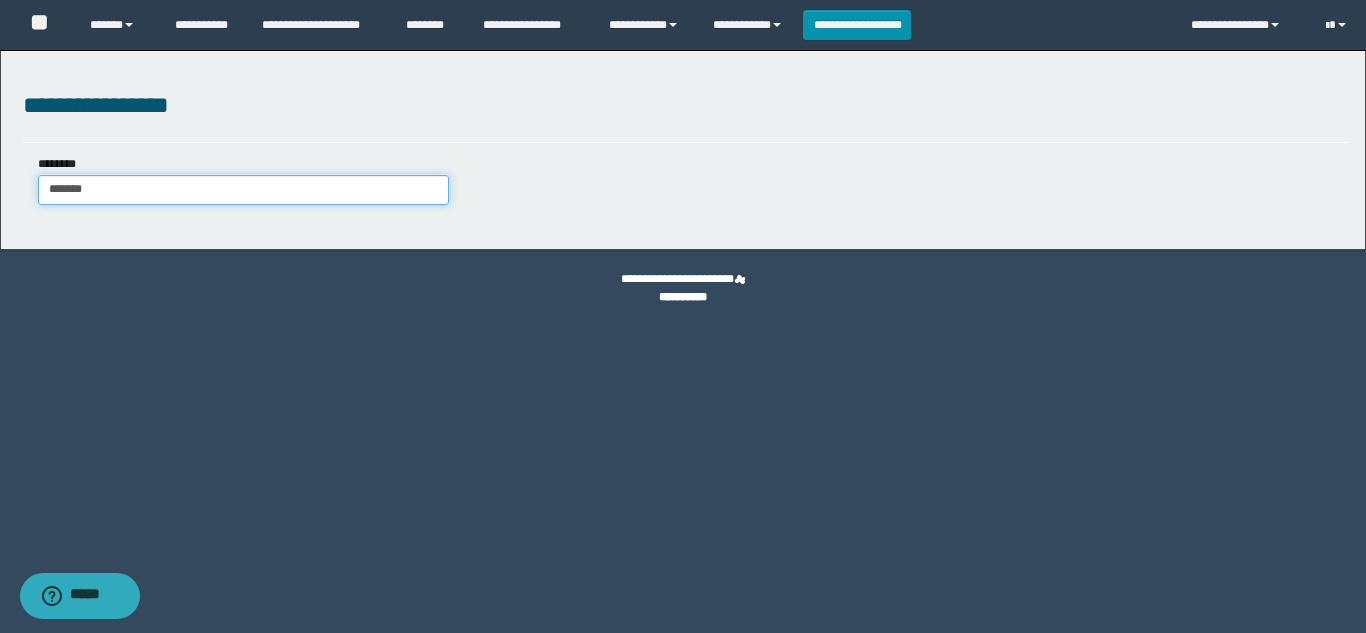 type on "*******" 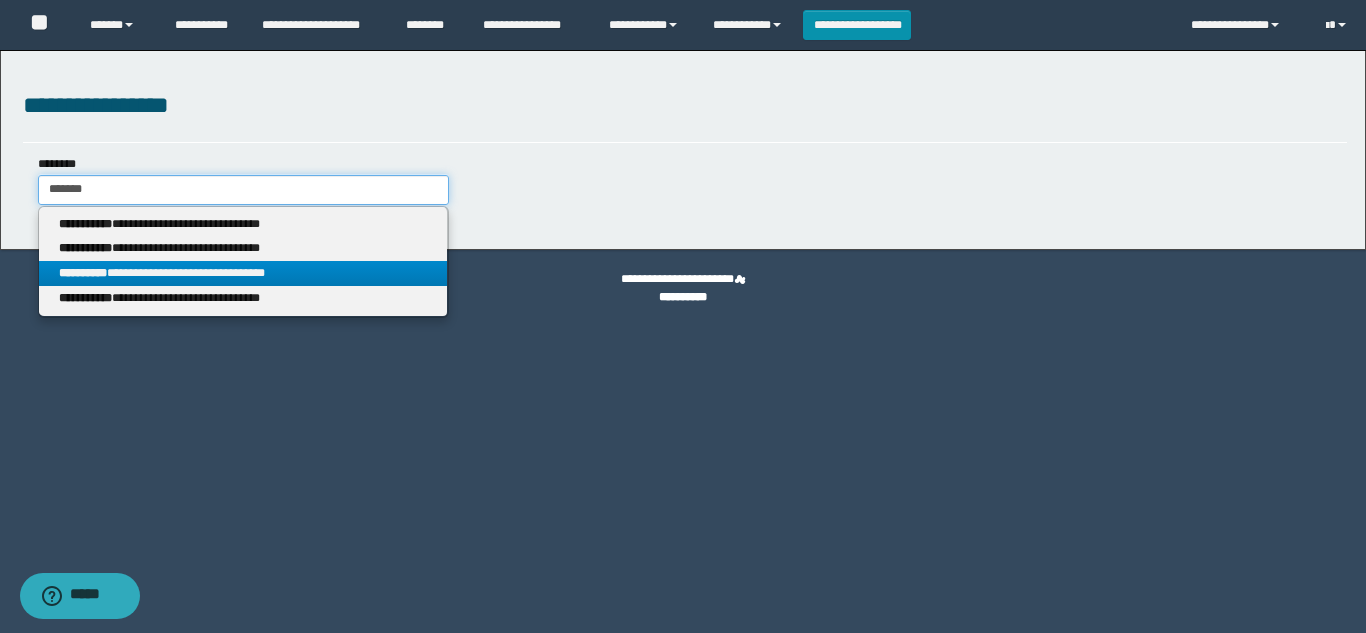 type on "*******" 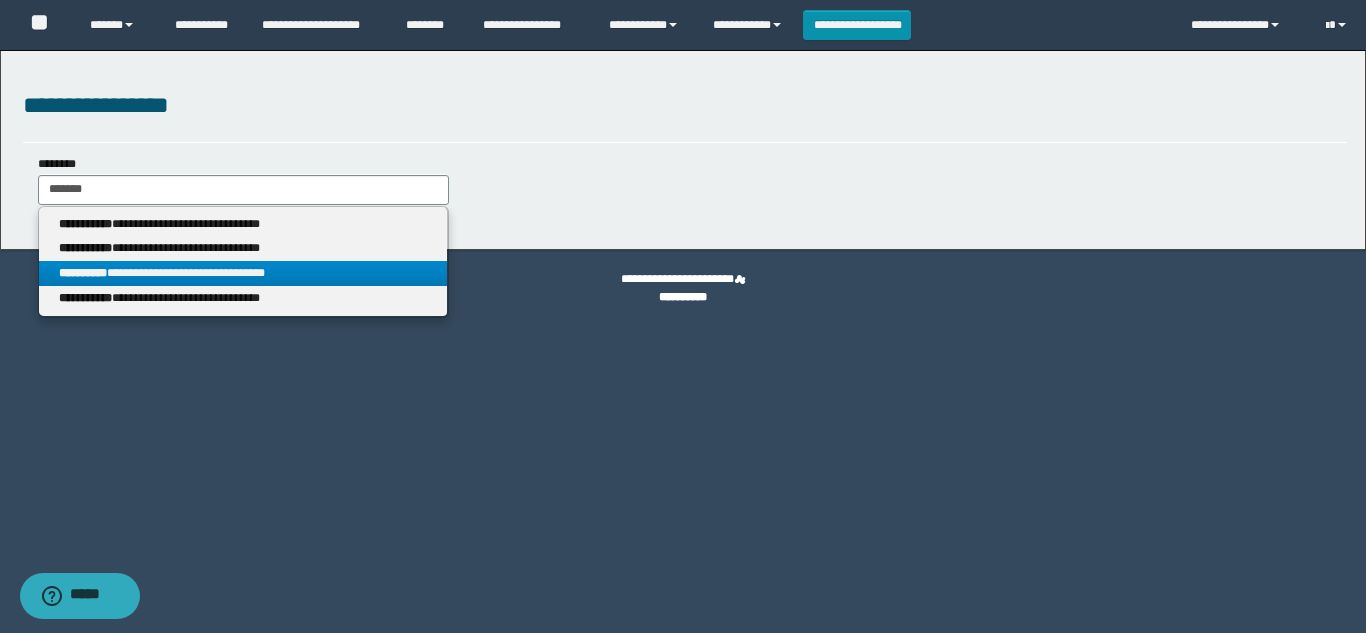 click on "**********" at bounding box center (243, 273) 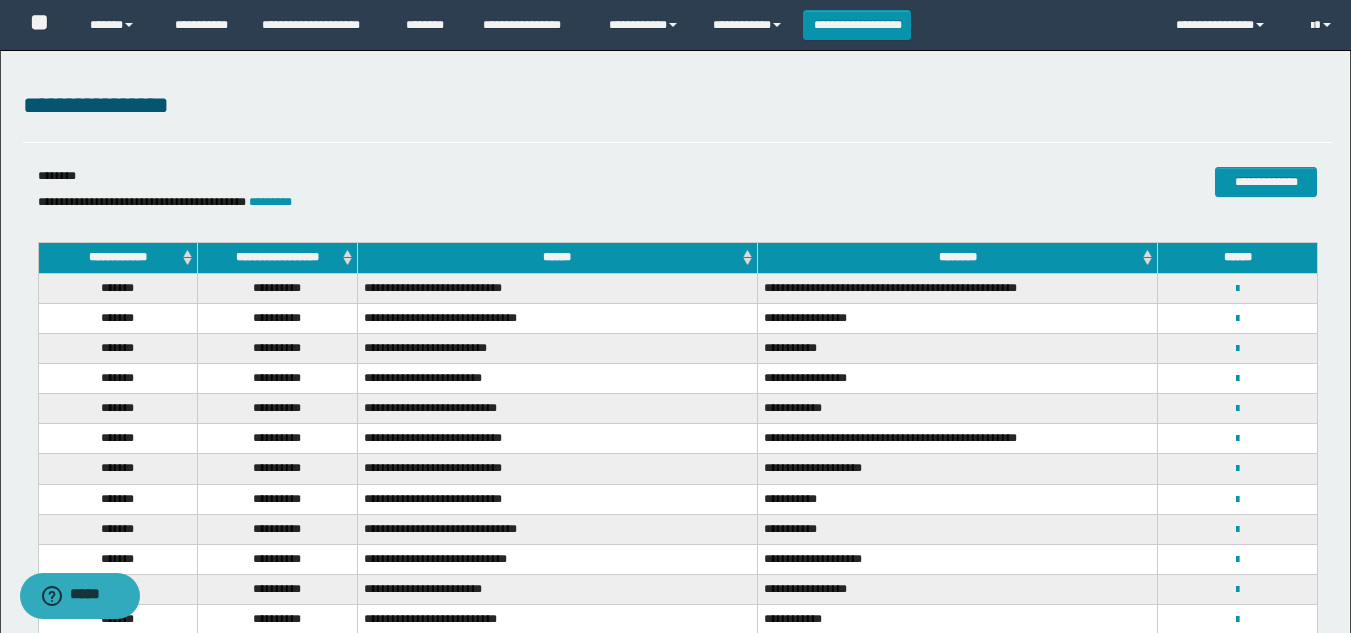 click on "**********" at bounding box center (278, 258) 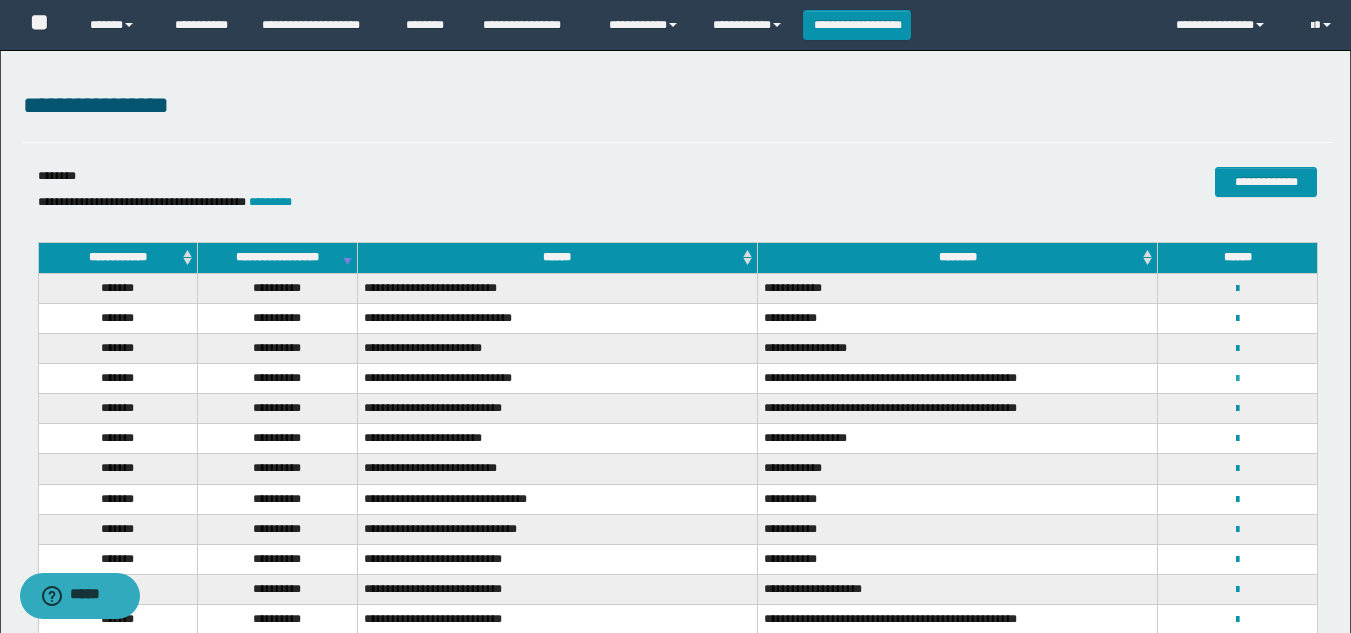 click at bounding box center [1237, 379] 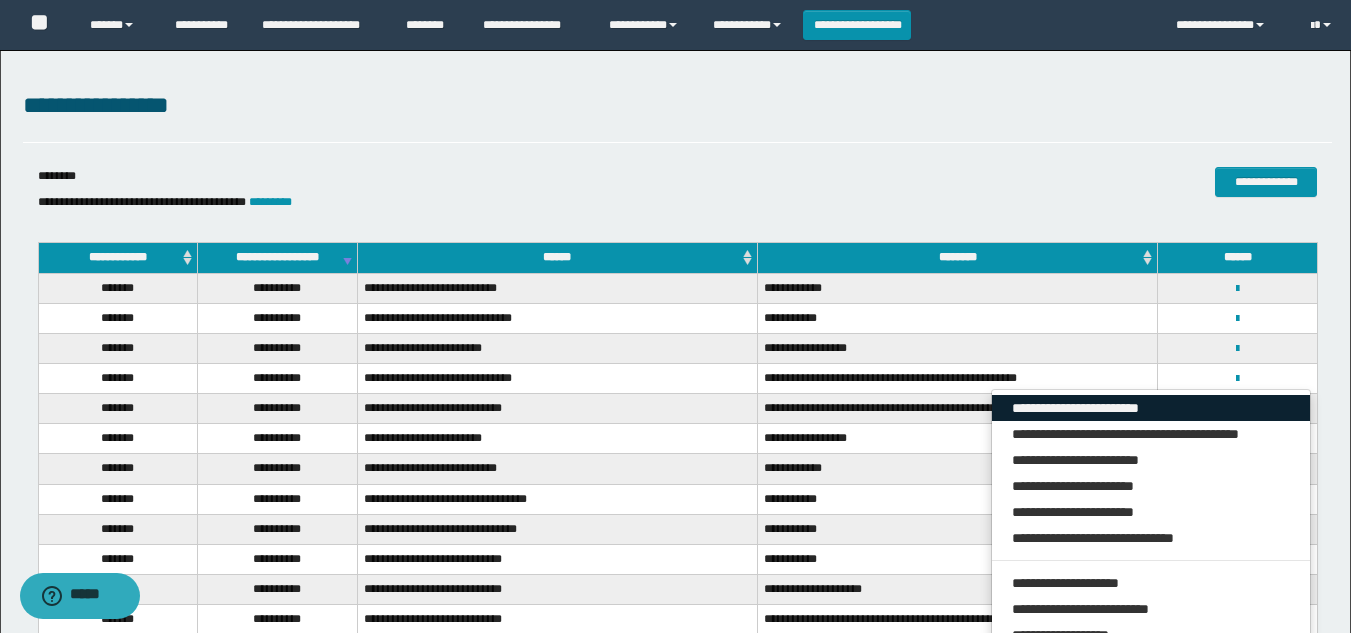 click on "**********" at bounding box center [1151, 408] 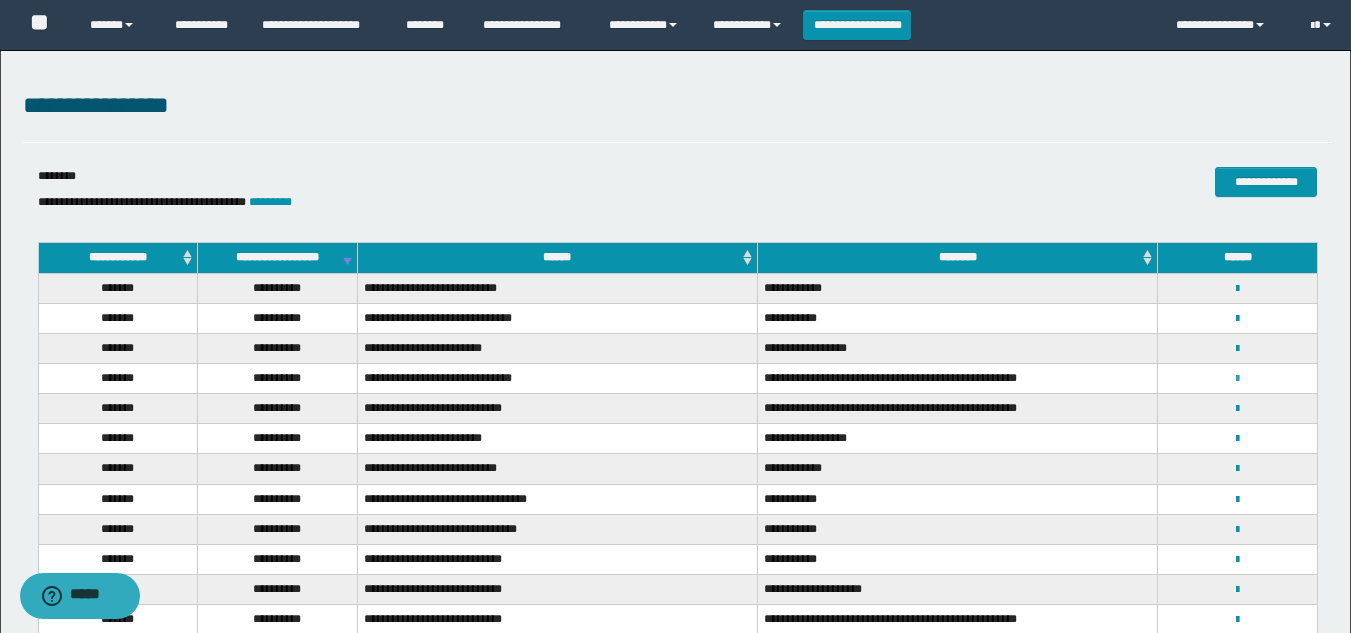click at bounding box center [1237, 379] 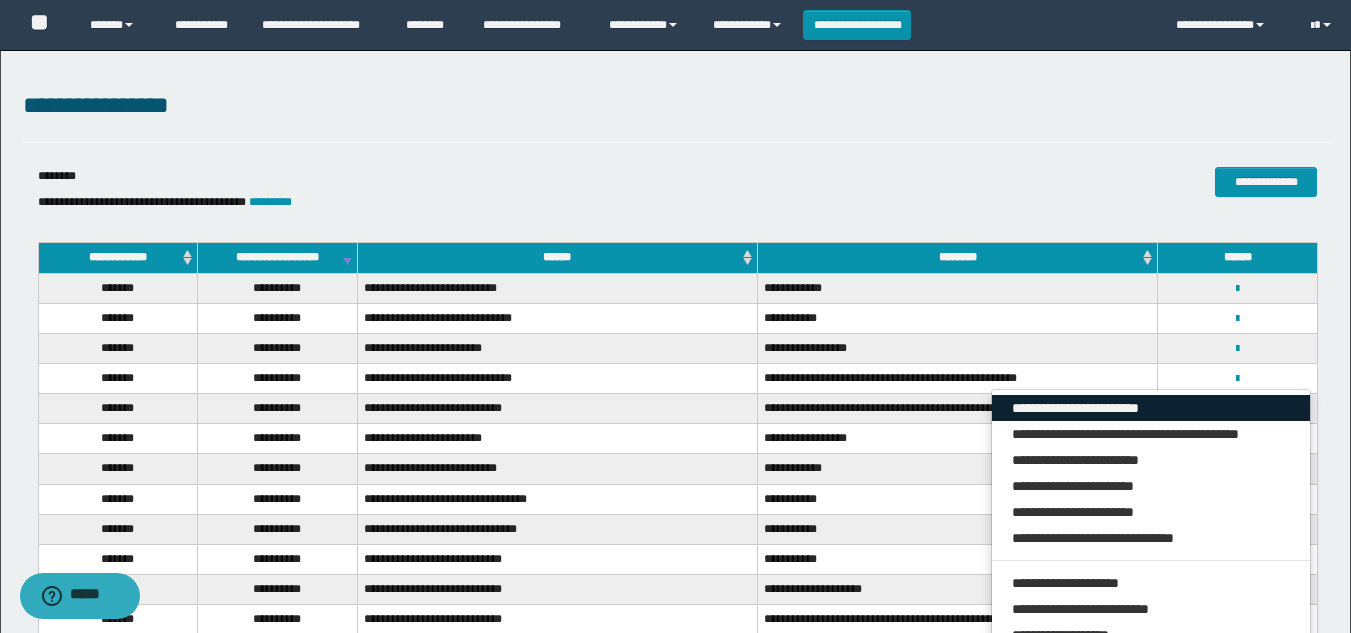 click on "**********" at bounding box center (1151, 408) 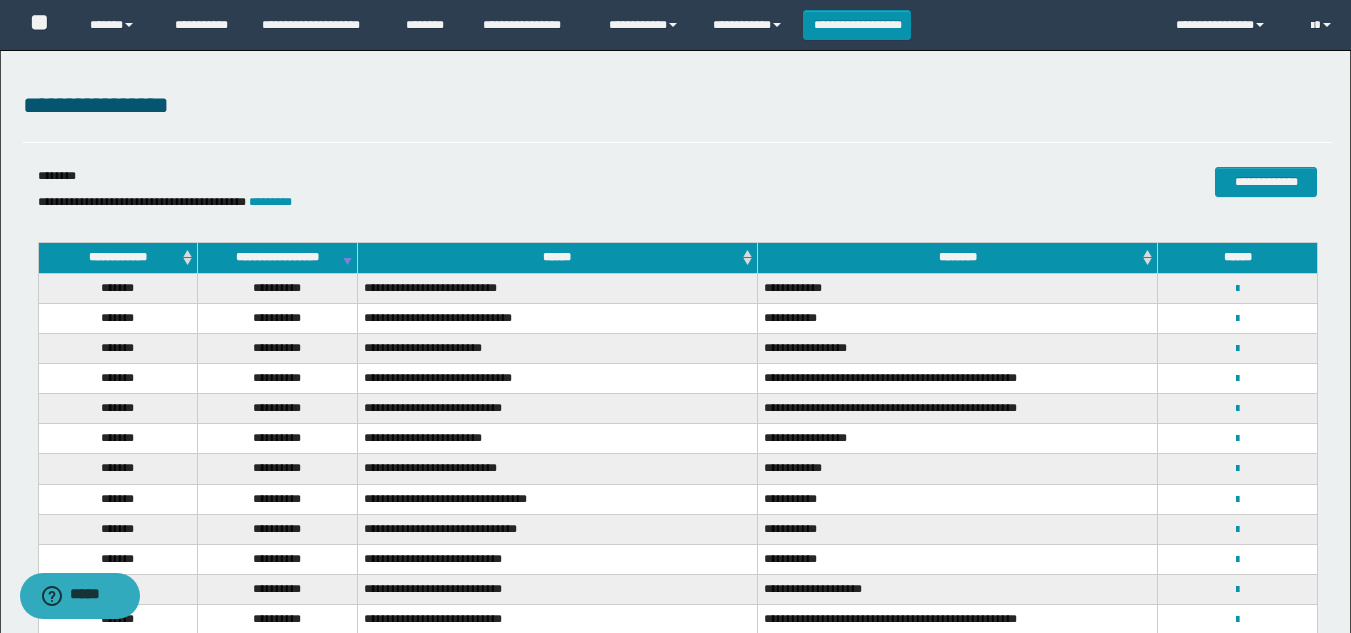 click on "**********" at bounding box center (677, 106) 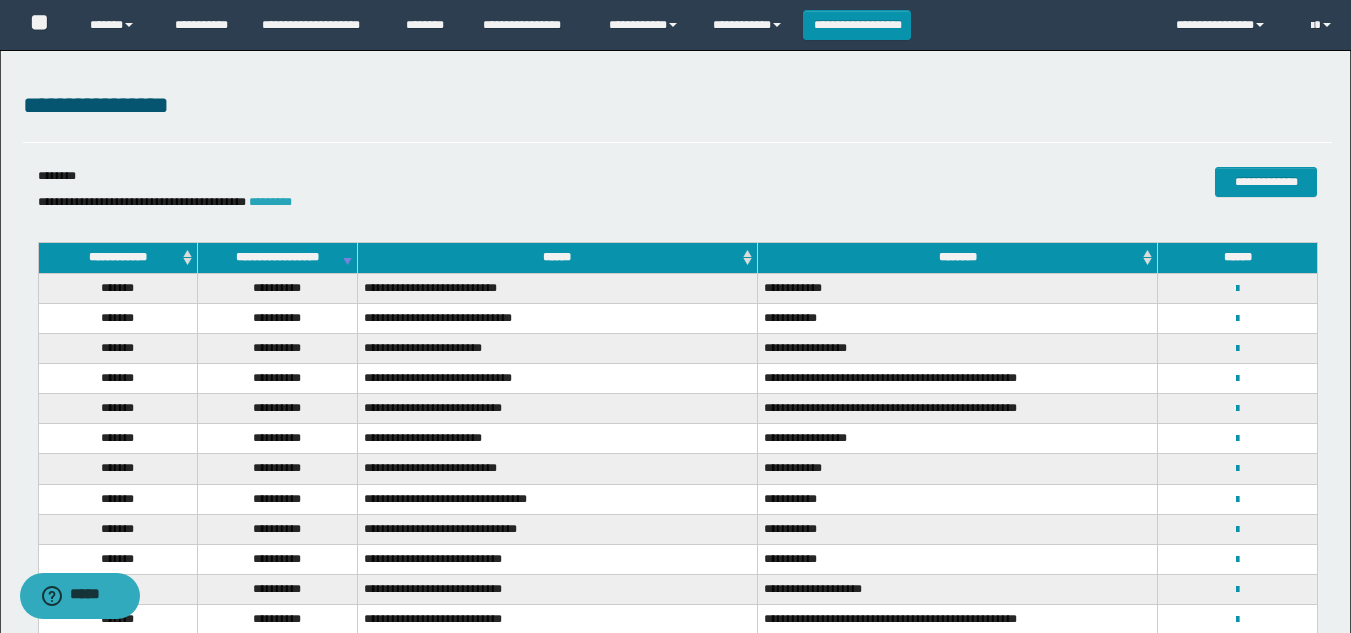 click on "*********" at bounding box center [270, 202] 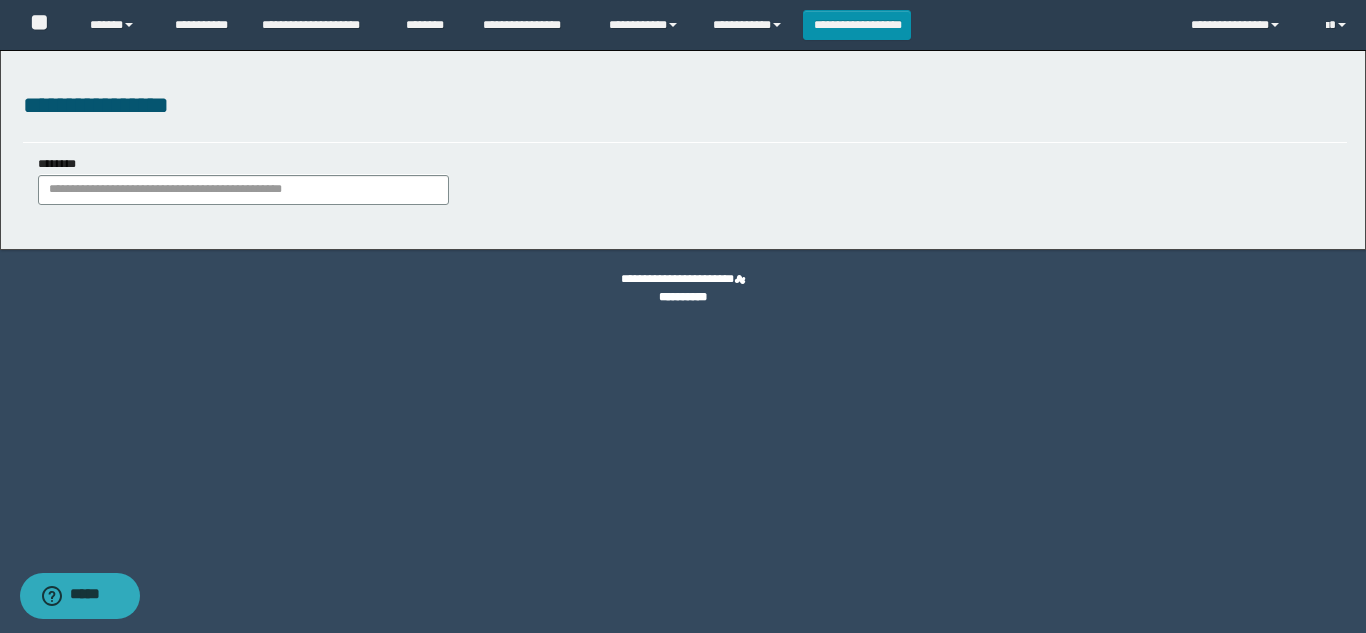 drag, startPoint x: 274, startPoint y: 174, endPoint x: 302, endPoint y: 165, distance: 29.410883 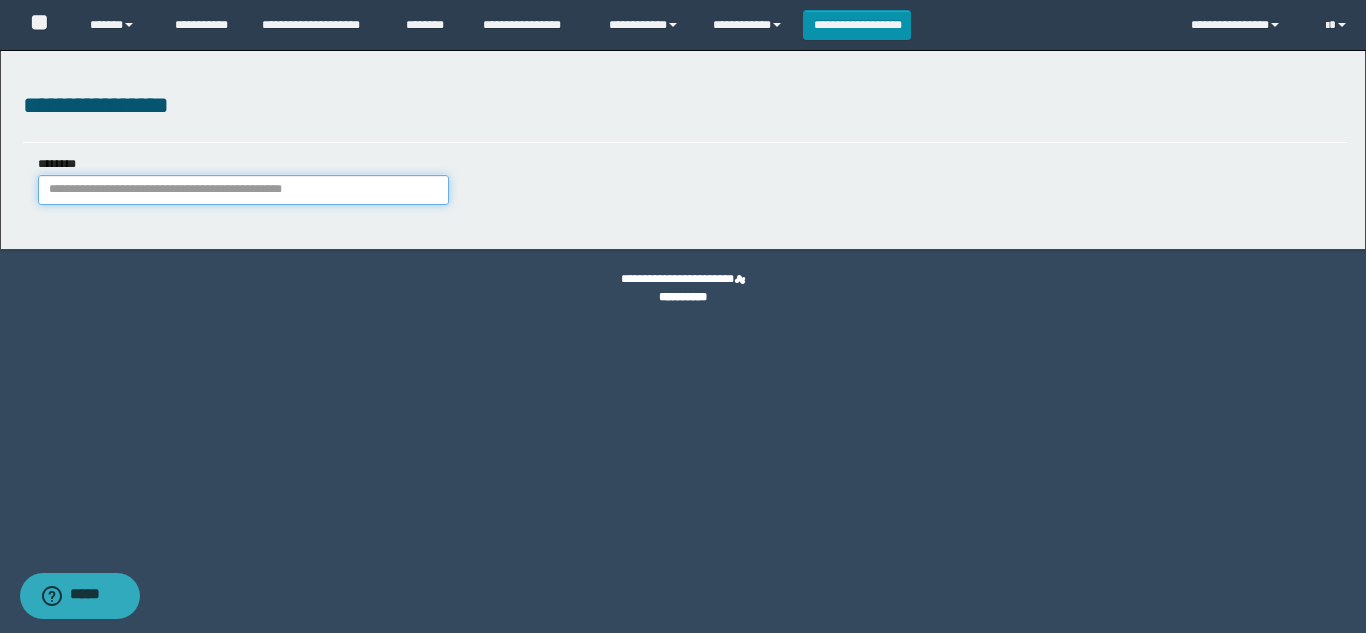 click on "********" at bounding box center (243, 190) 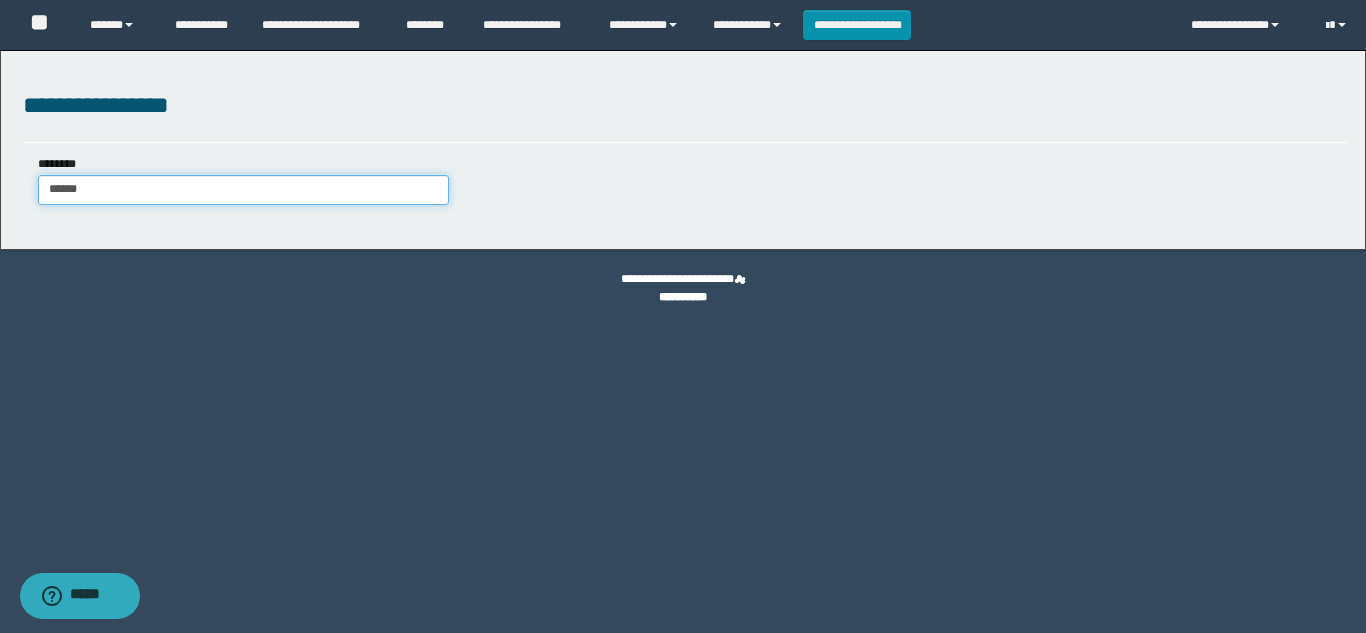 type on "******" 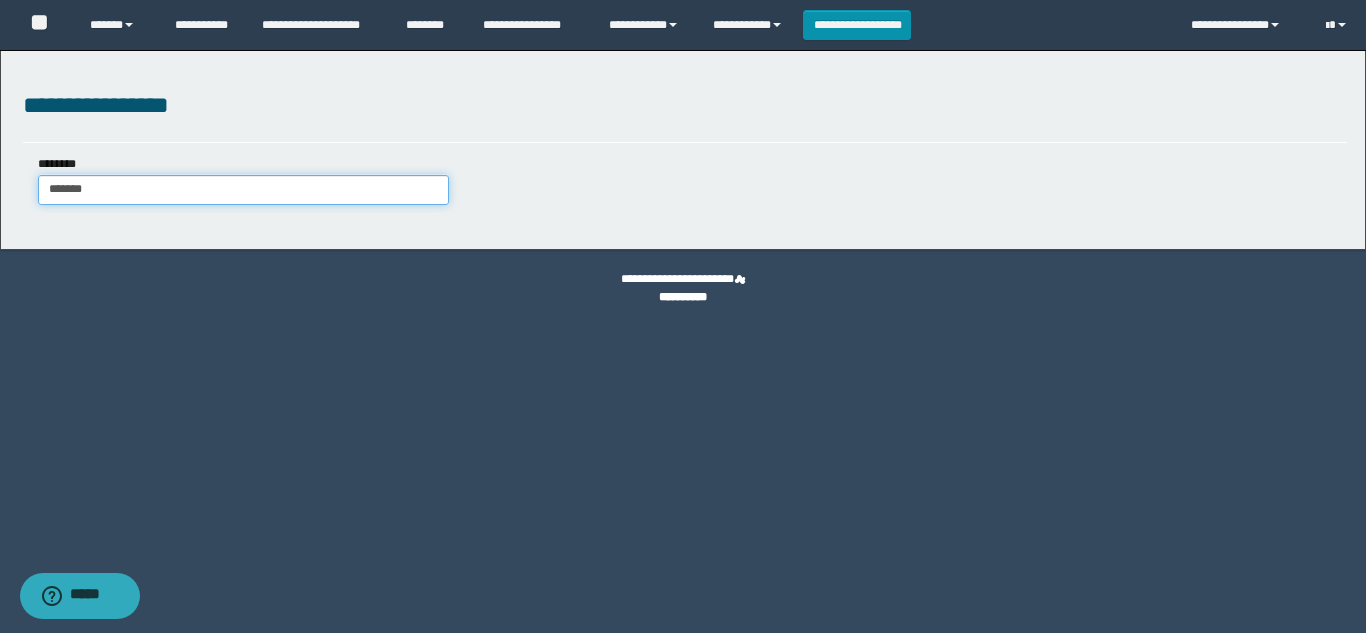 type on "******" 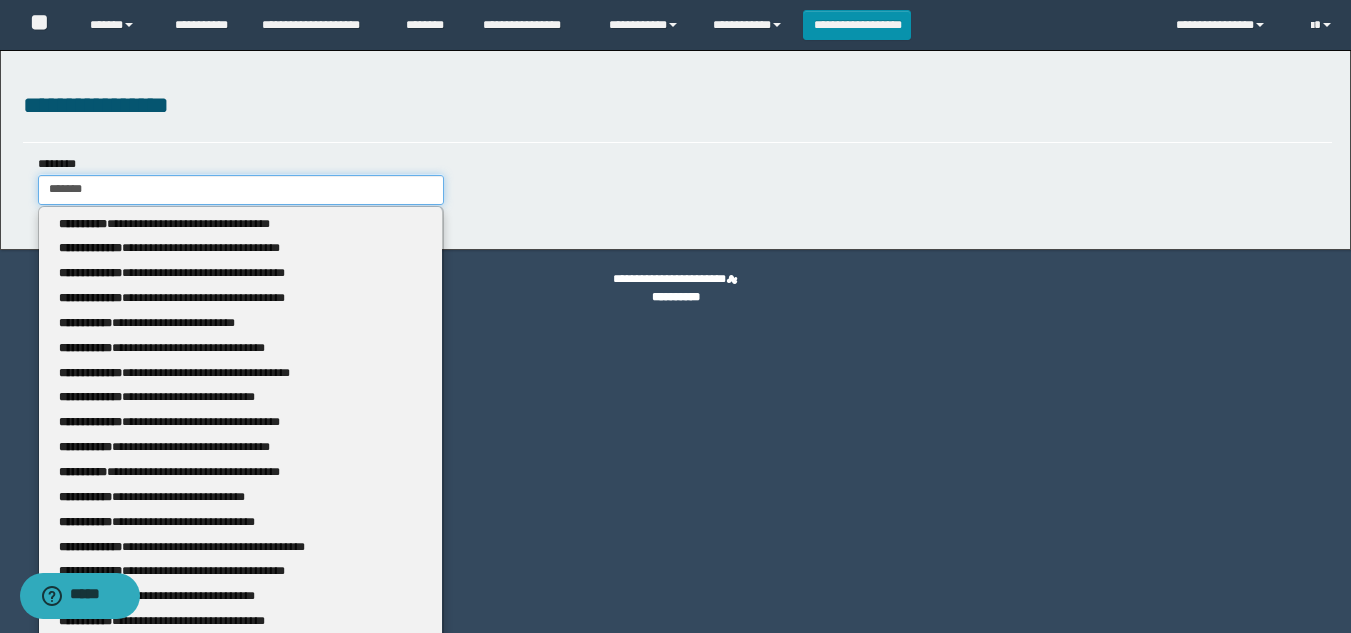 type 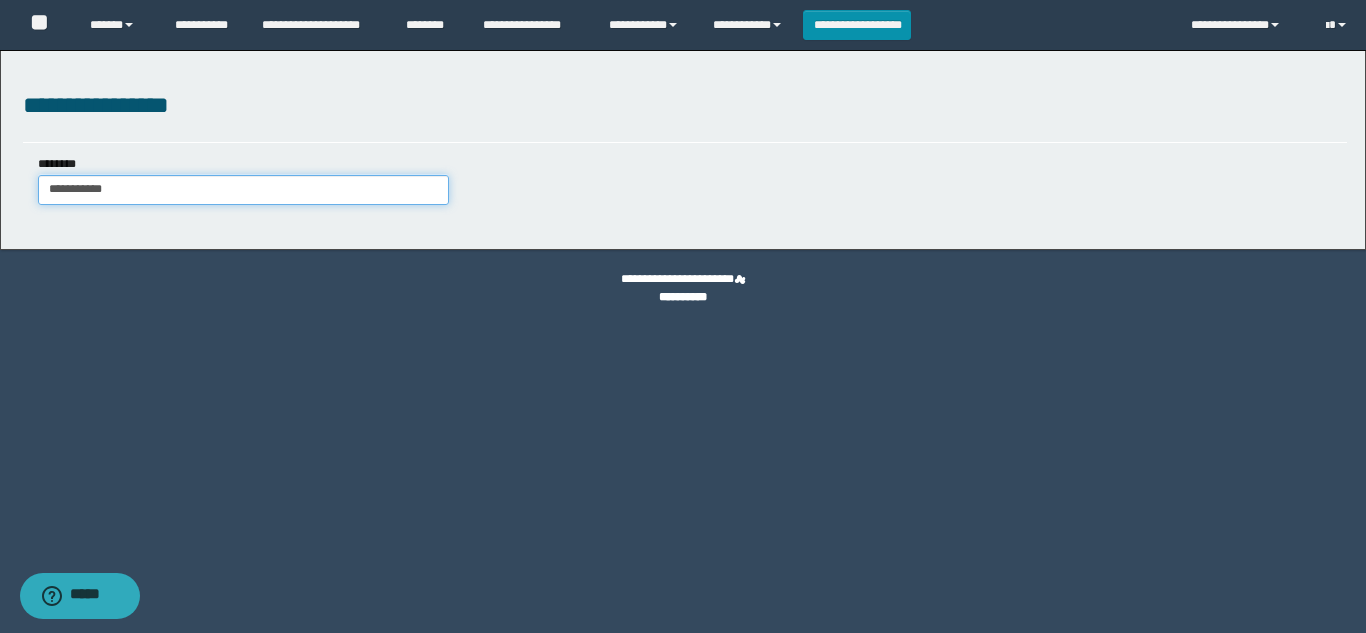 type on "**********" 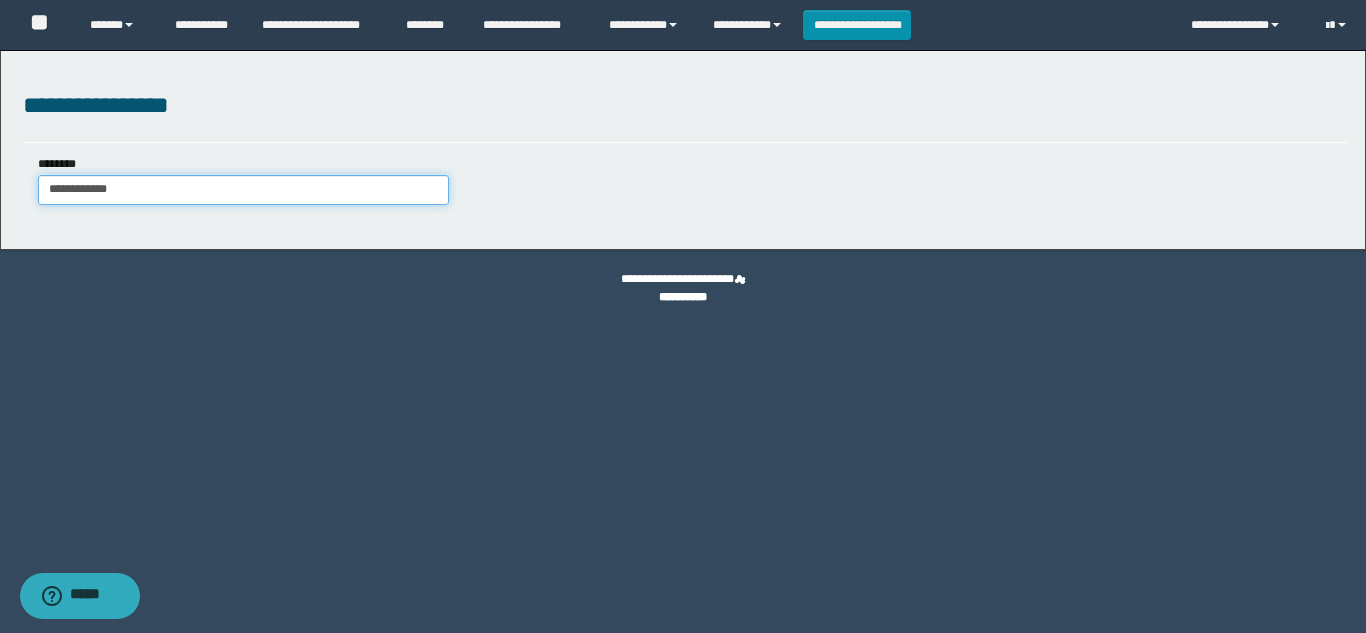 type on "**********" 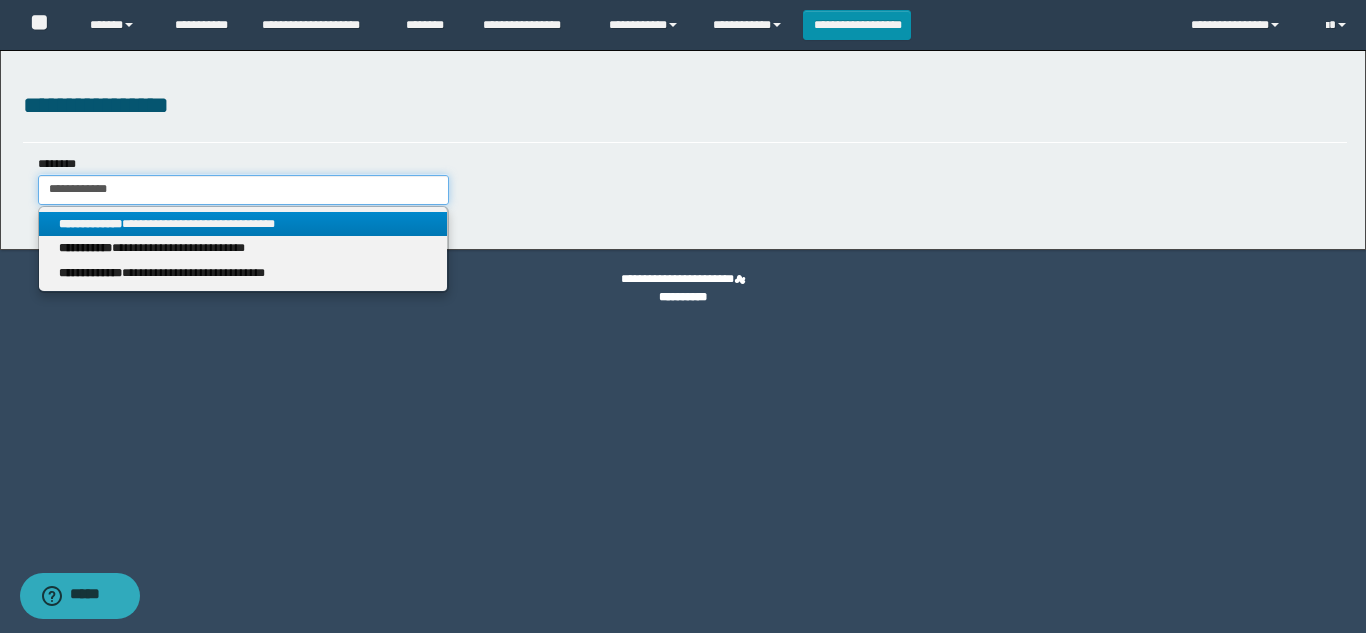 drag, startPoint x: 151, startPoint y: 201, endPoint x: 52, endPoint y: 191, distance: 99.50377 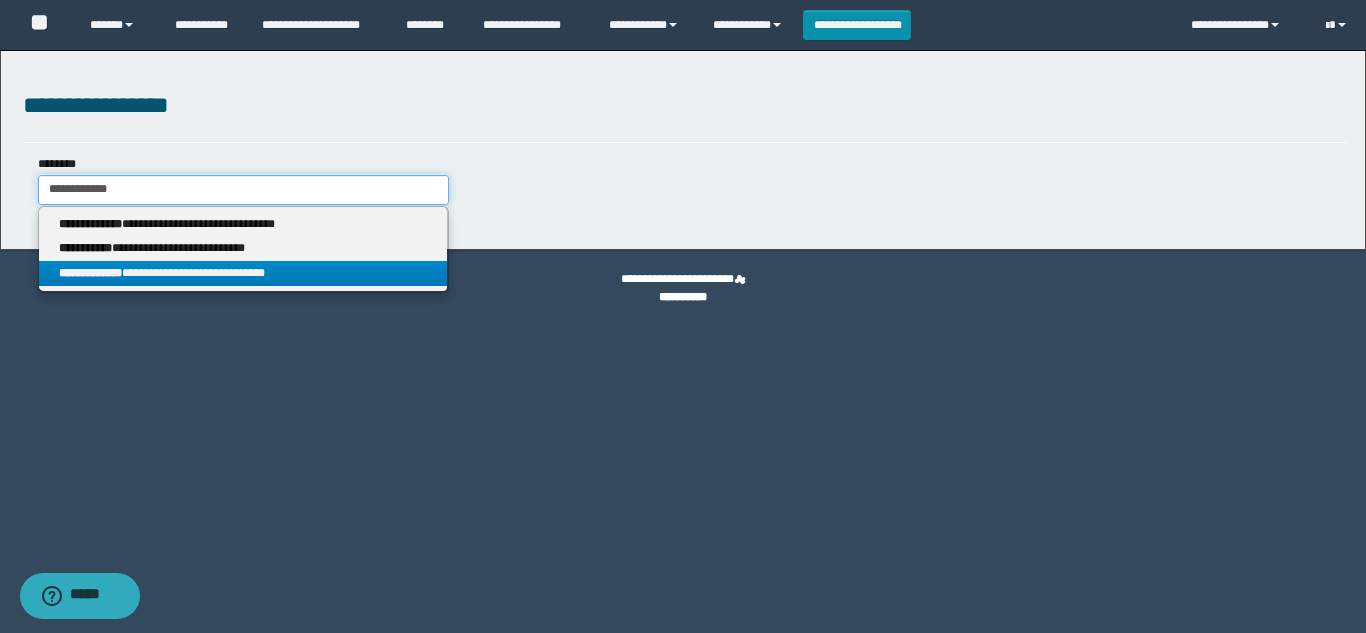 type 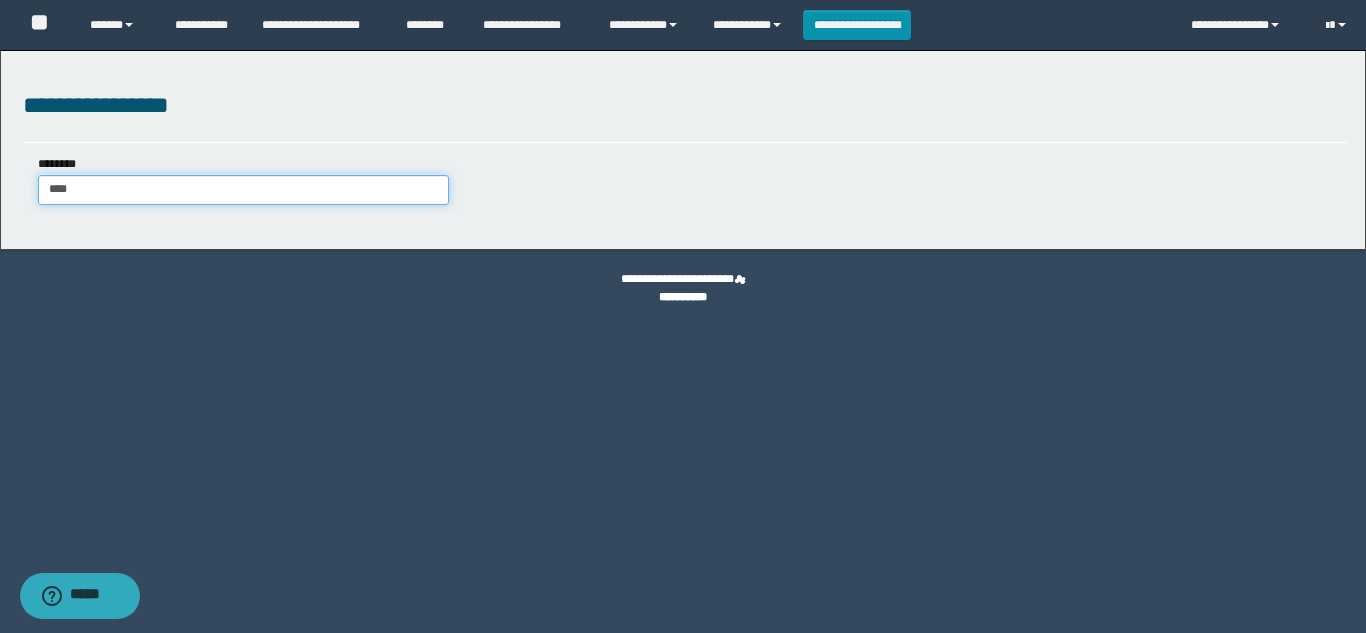 type on "*****" 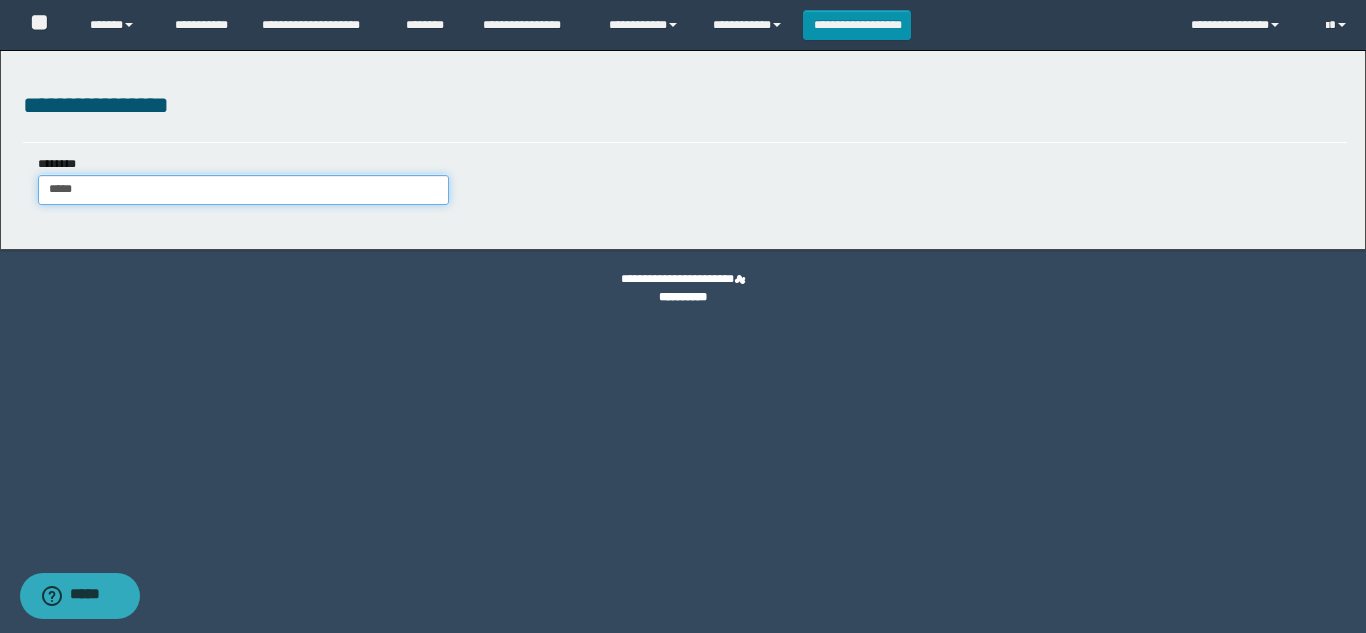 type on "*****" 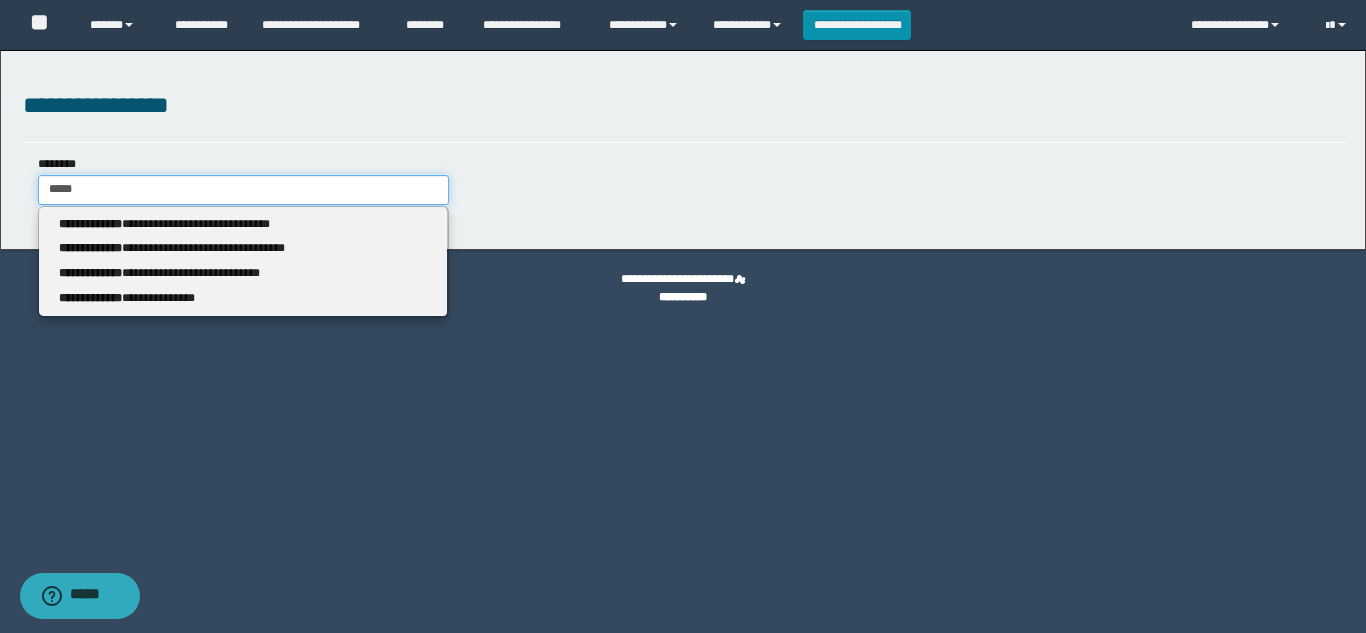 type 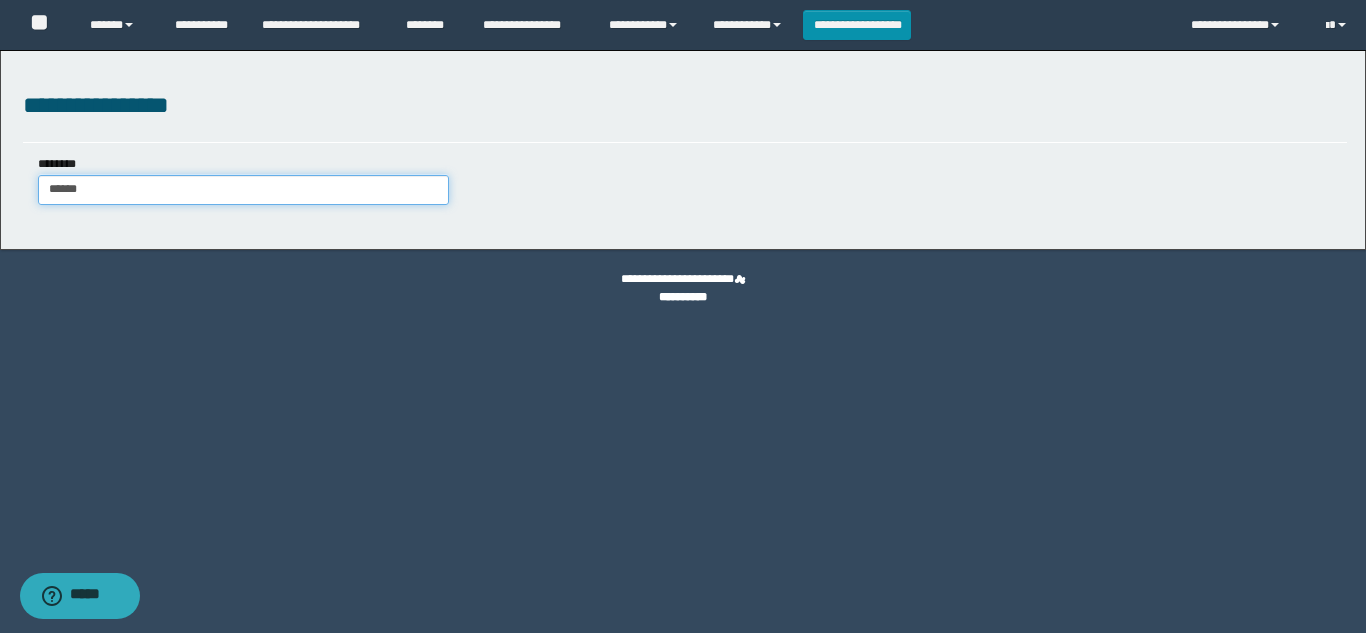 type on "******" 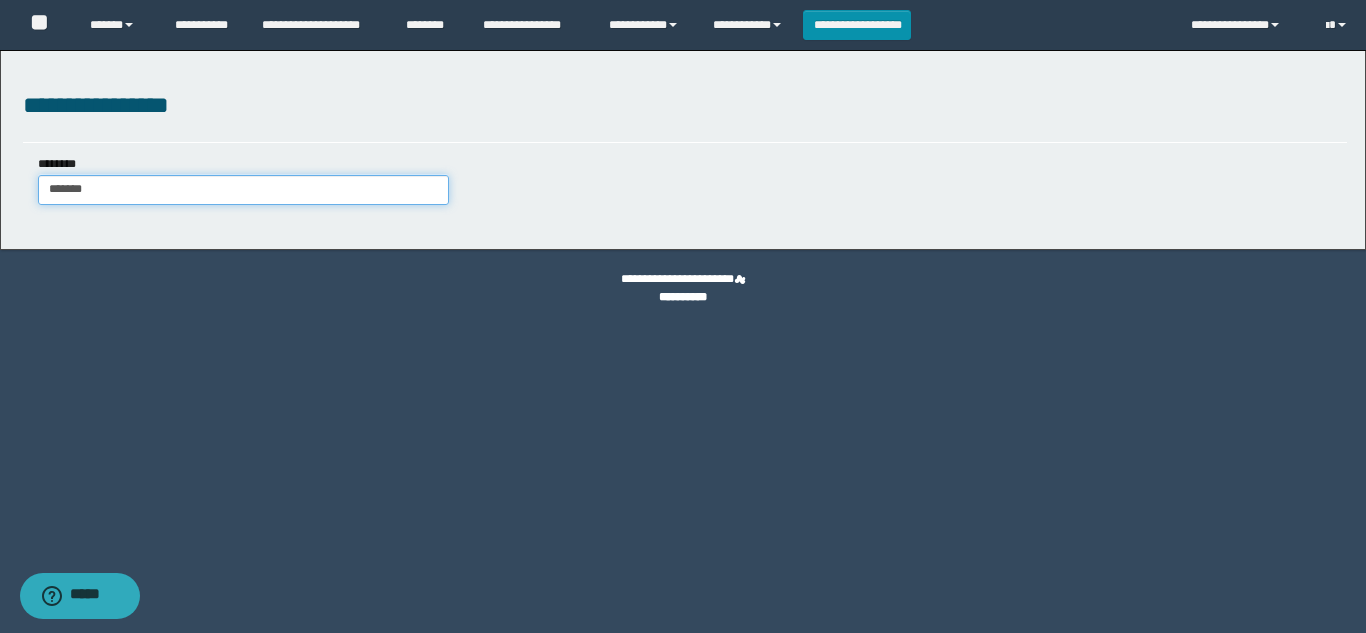 type on "******" 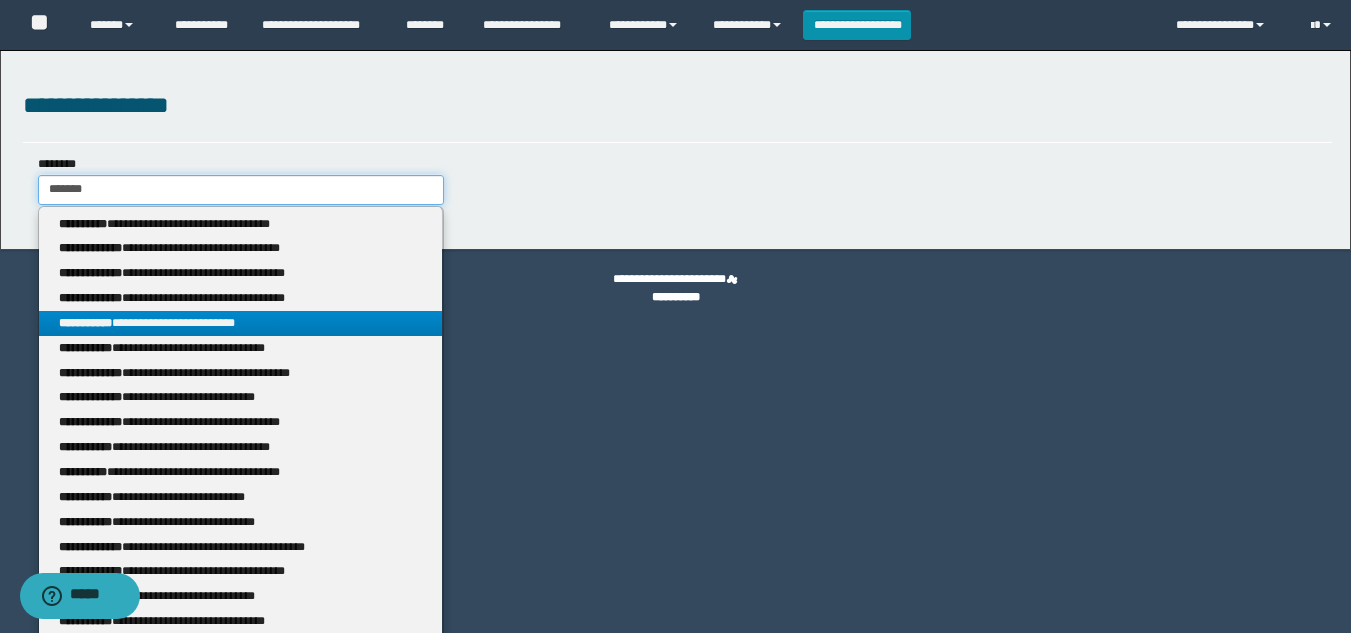 type 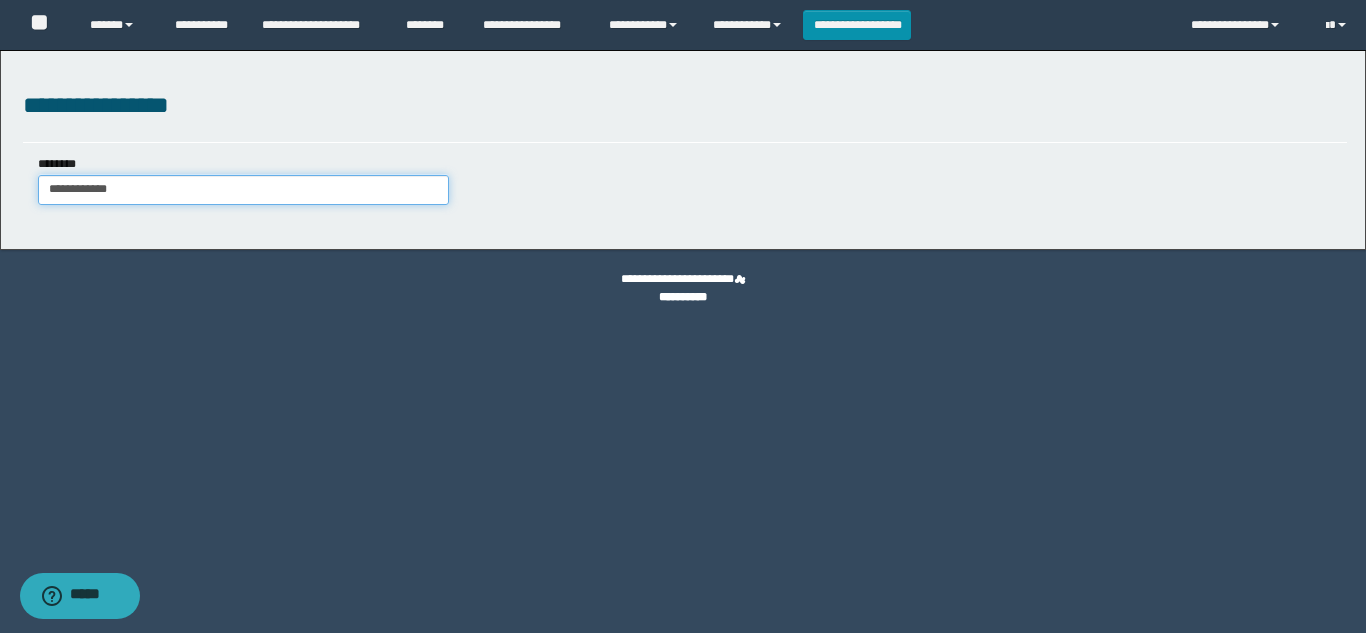 type on "**********" 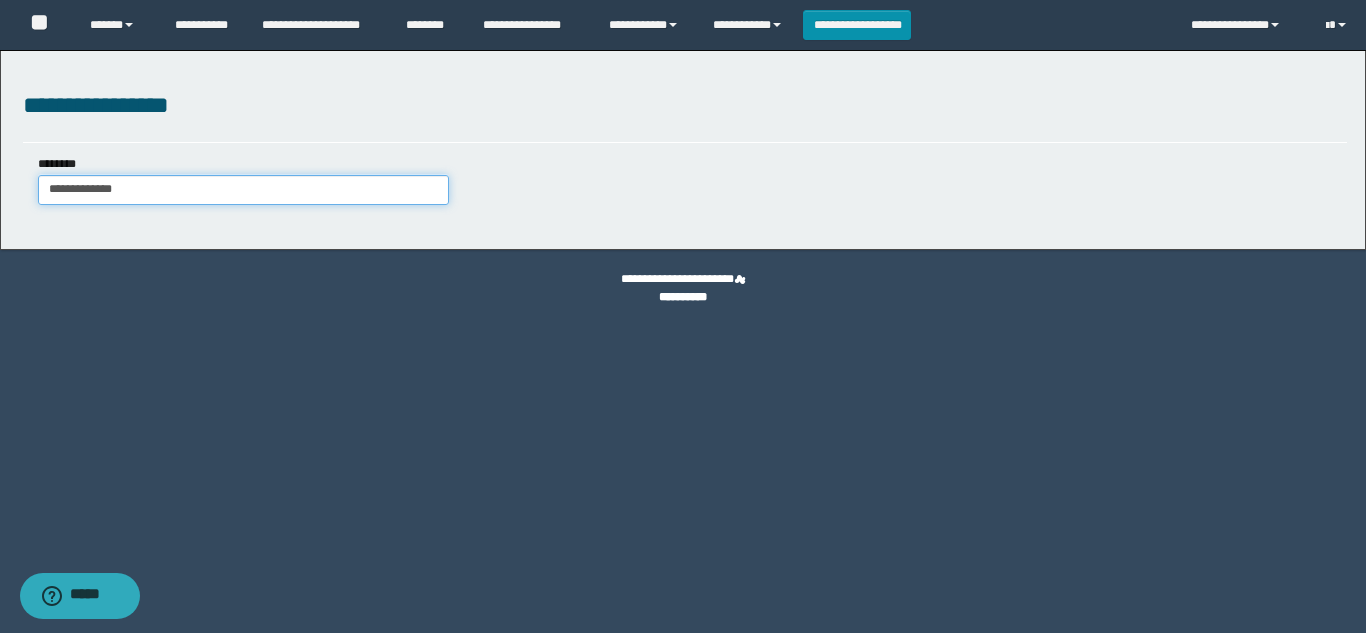 type on "**********" 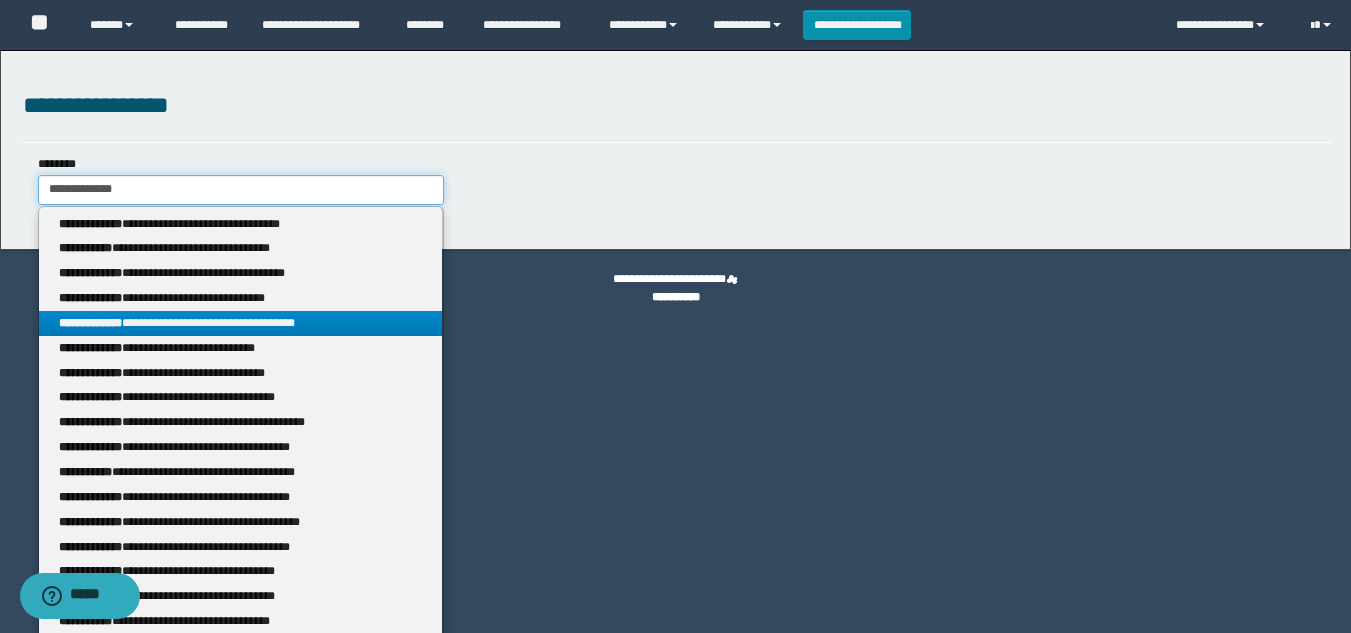 type 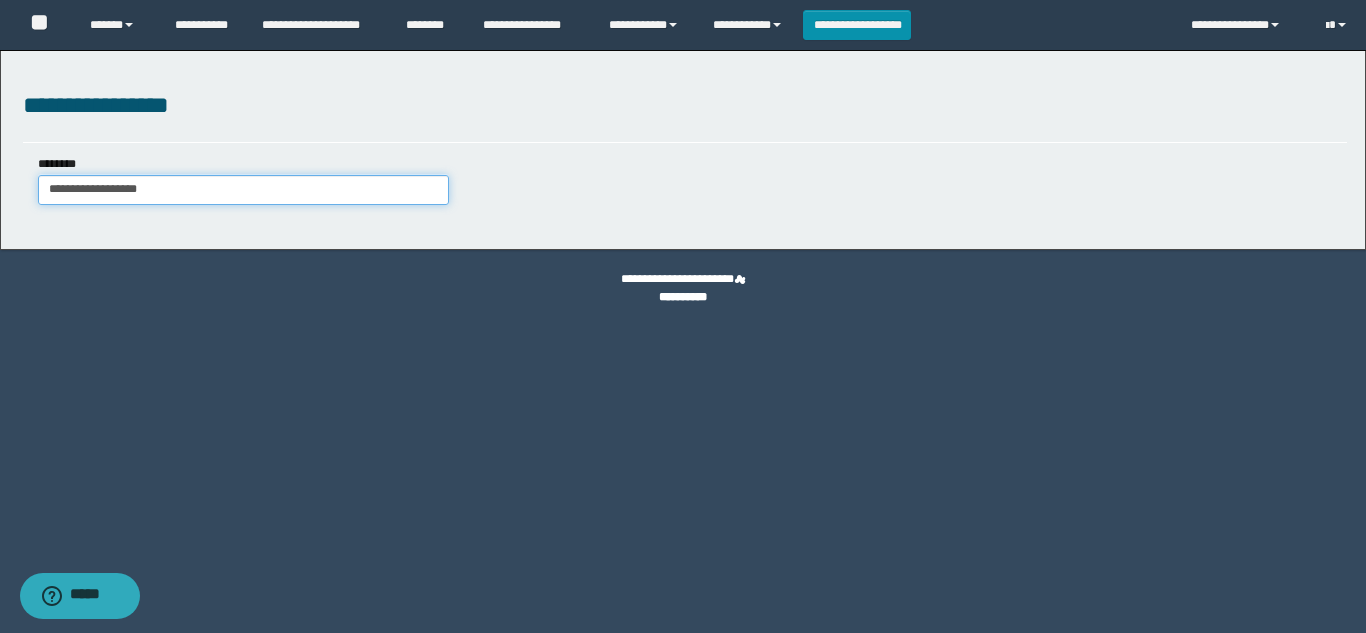 type on "**********" 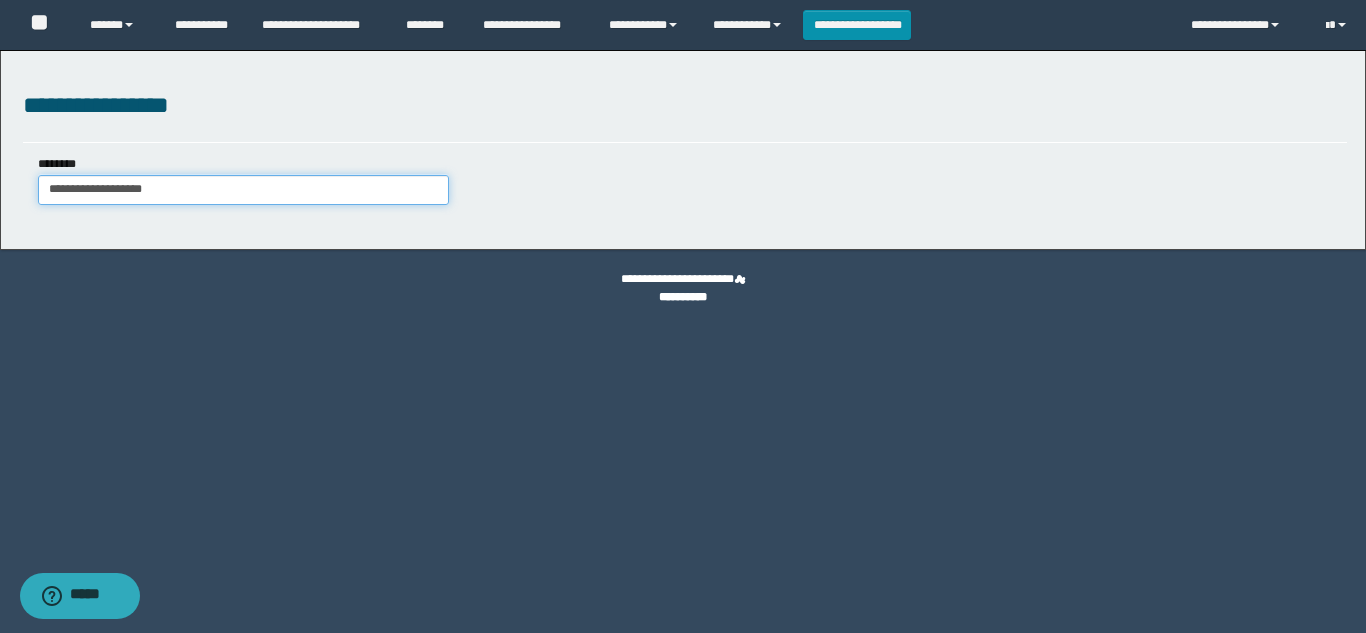 type on "**********" 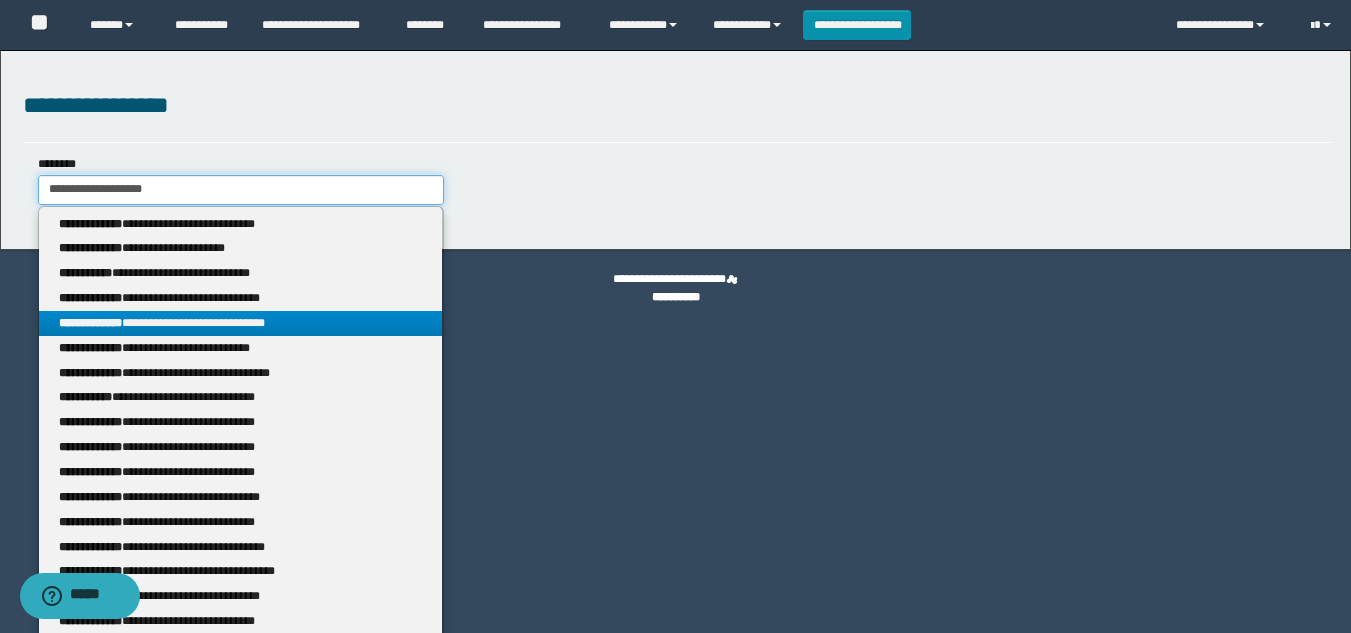 type 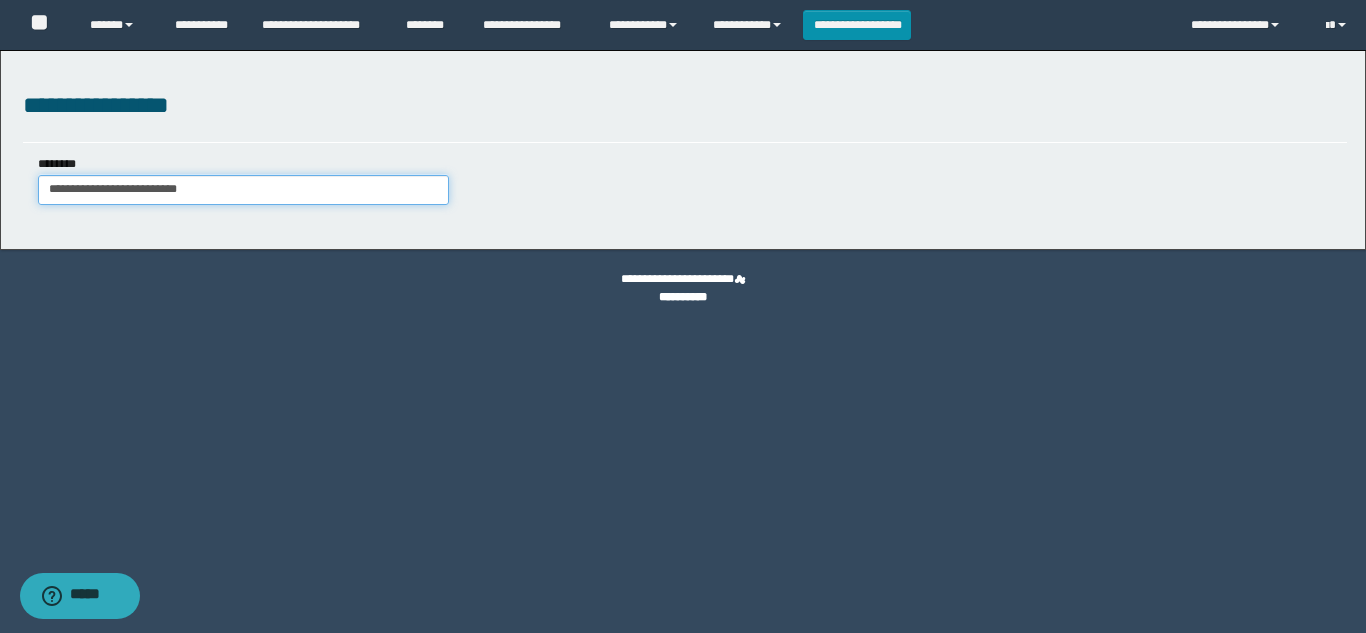 type on "**********" 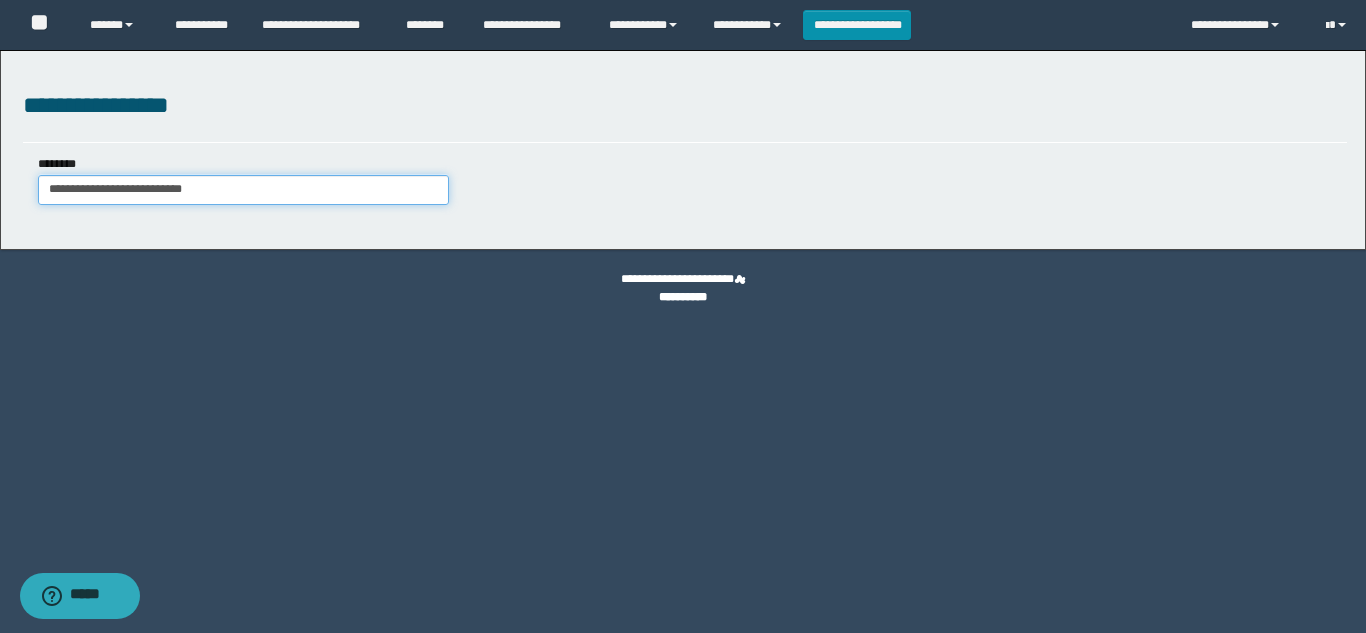 type on "**********" 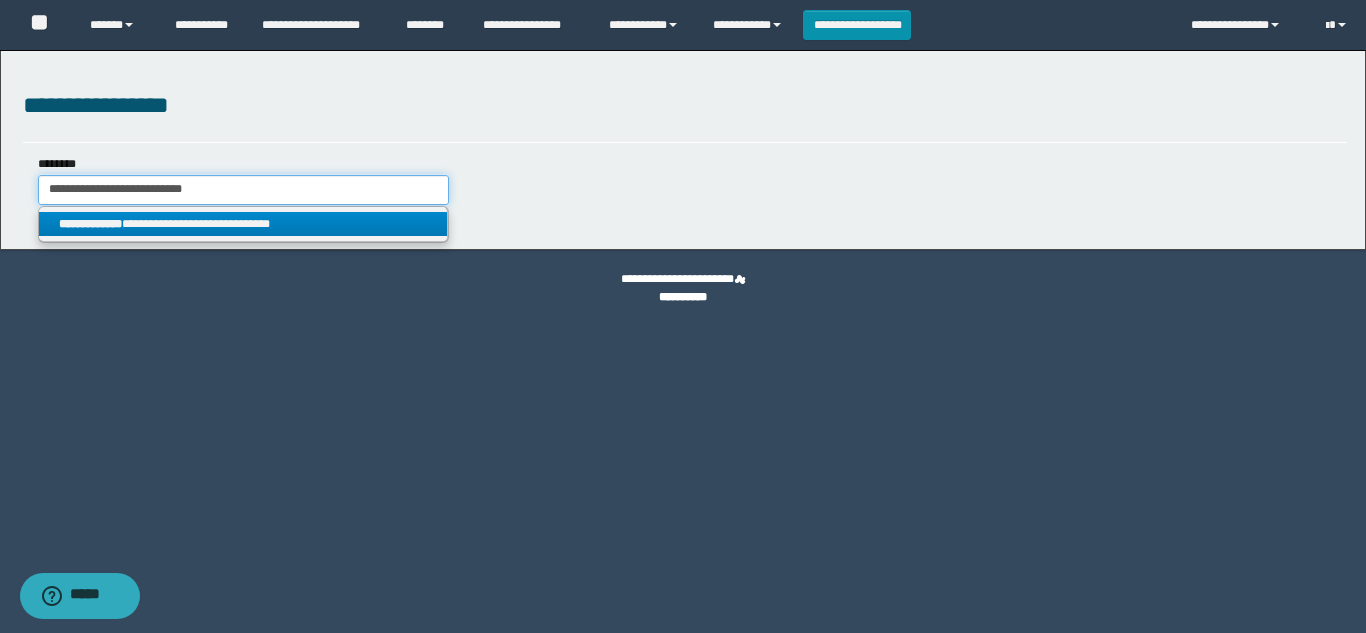 type on "**********" 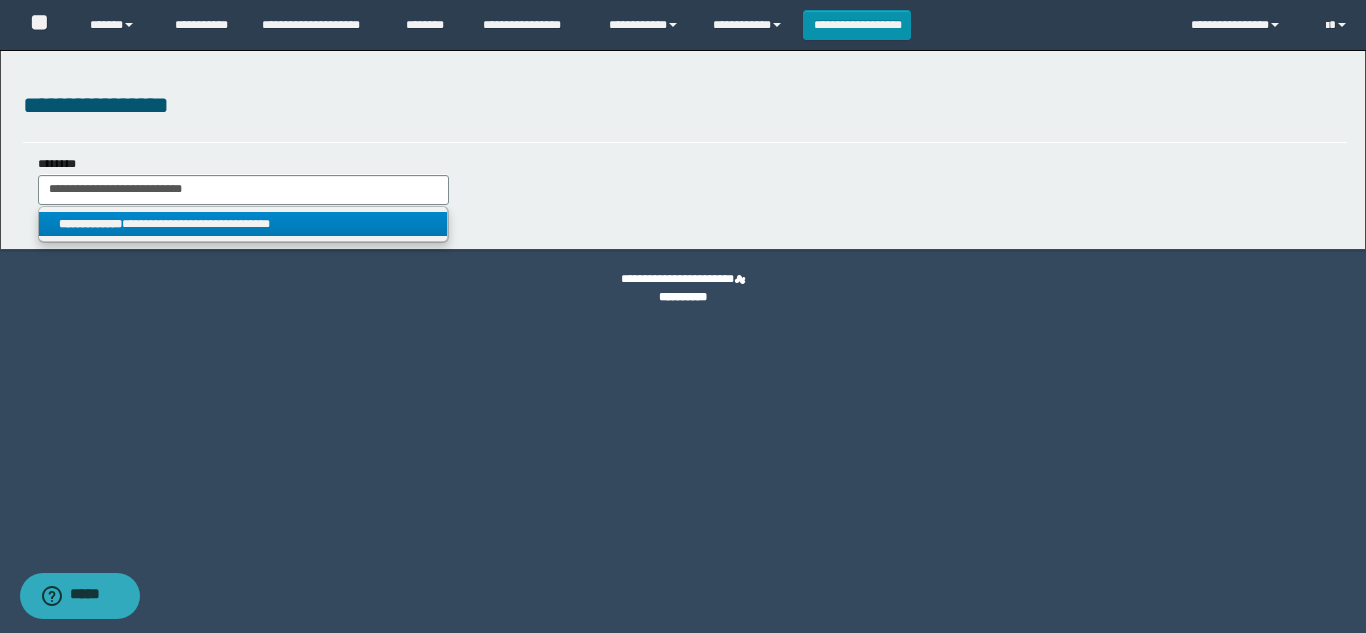 click on "**********" at bounding box center (243, 224) 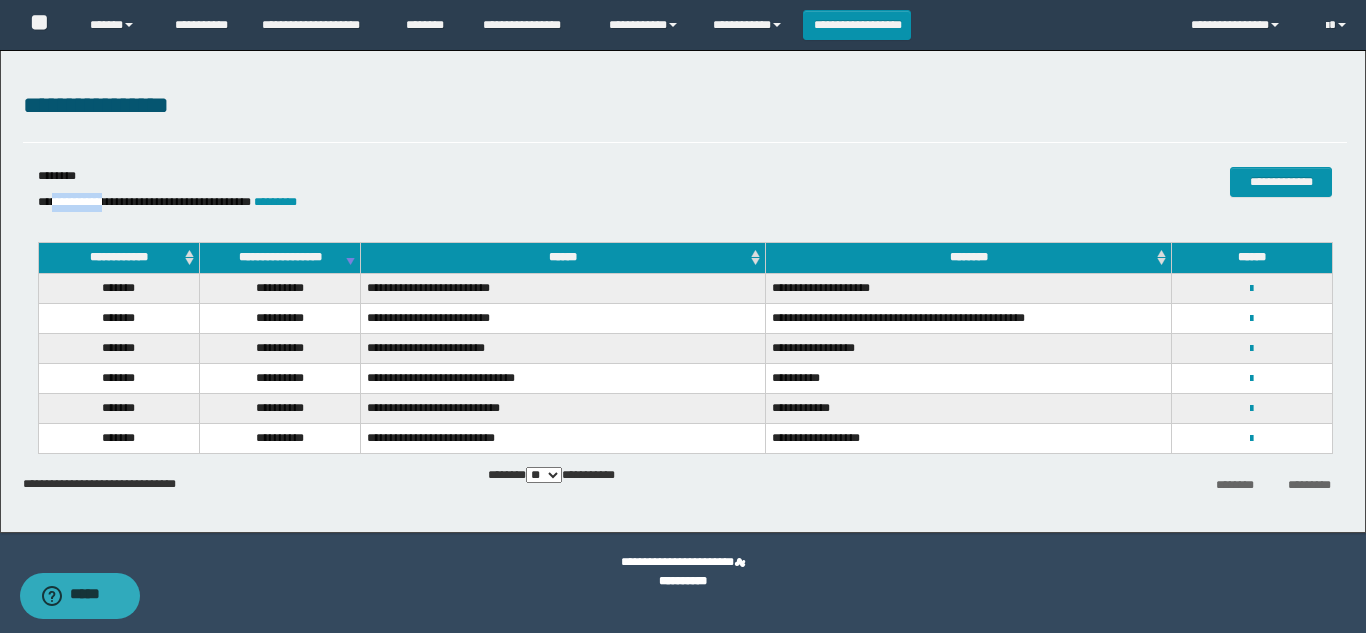 drag, startPoint x: 118, startPoint y: 199, endPoint x: 55, endPoint y: 209, distance: 63.788715 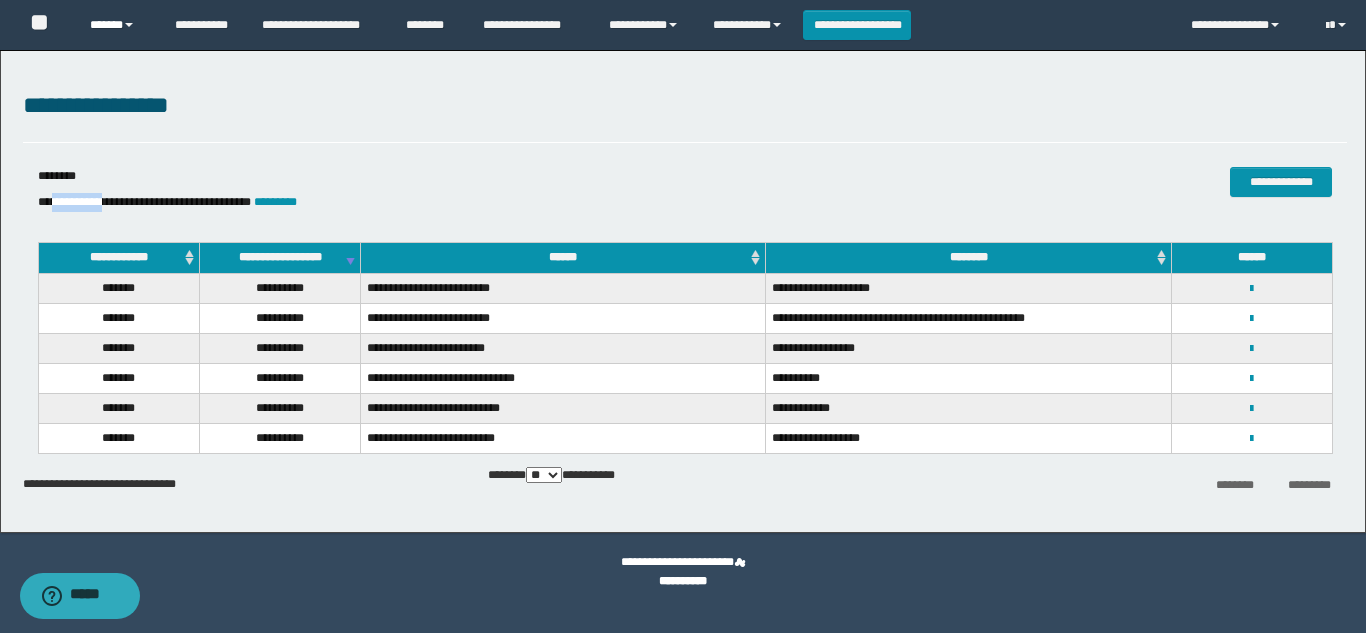 click on "******" at bounding box center (117, 25) 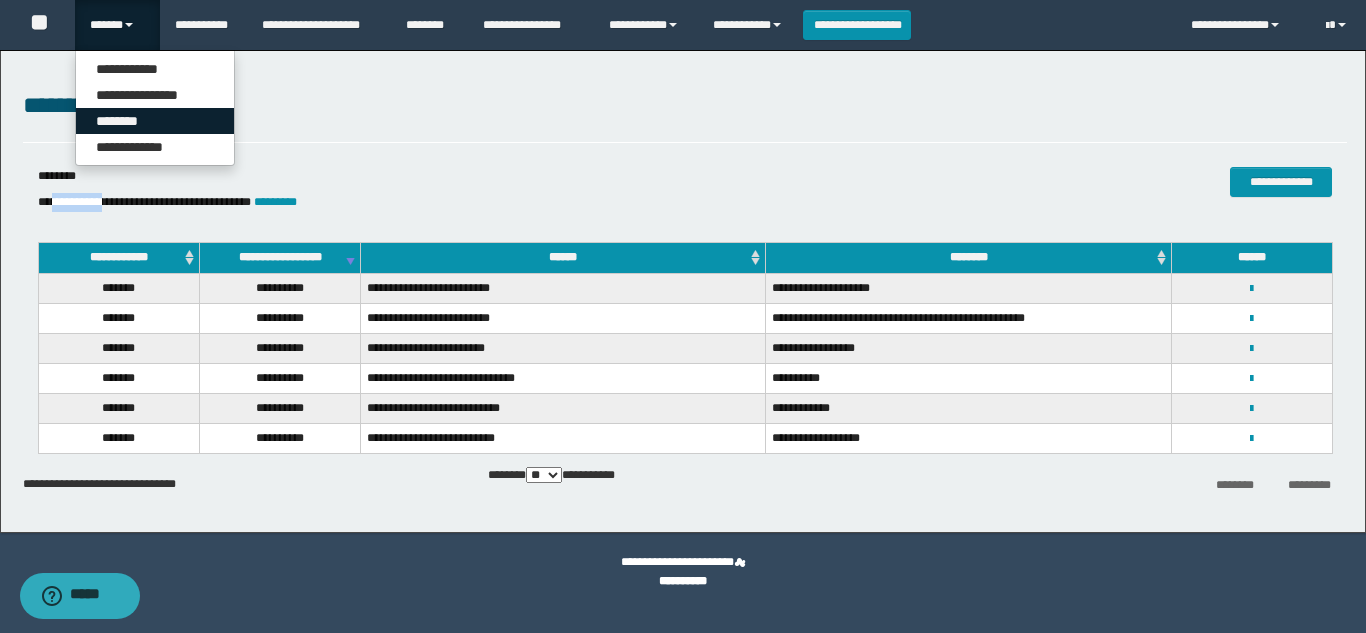 click on "********" at bounding box center [155, 121] 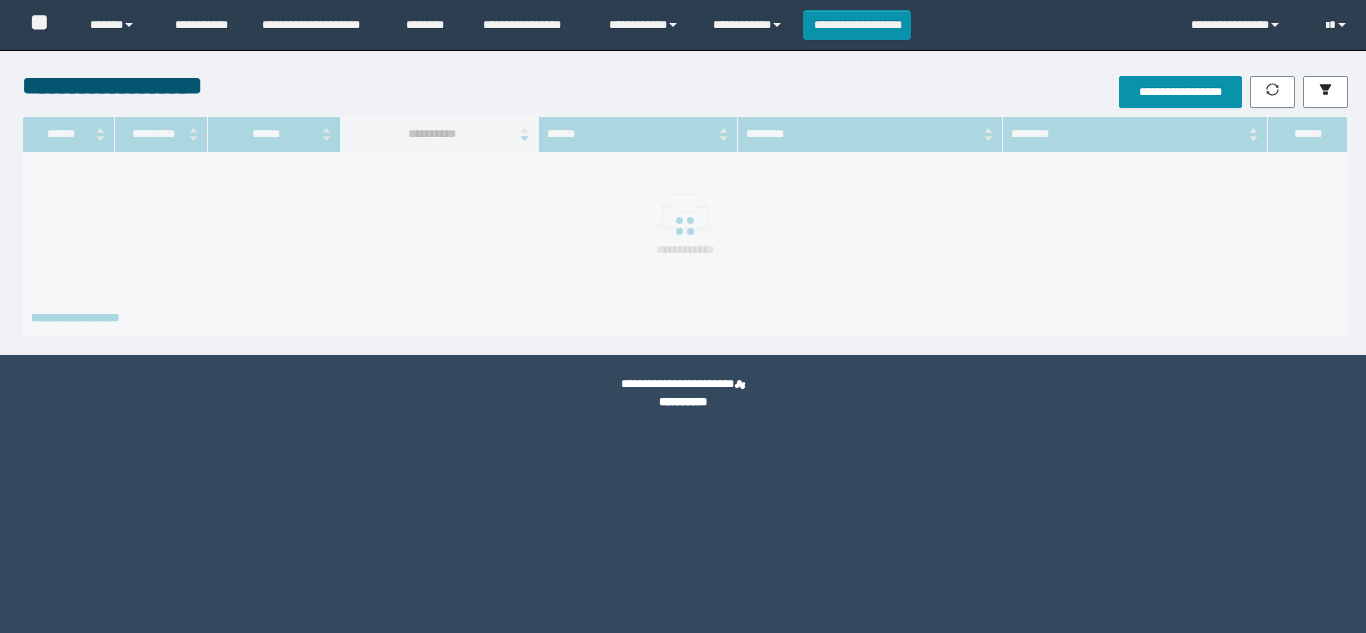 scroll, scrollTop: 0, scrollLeft: 0, axis: both 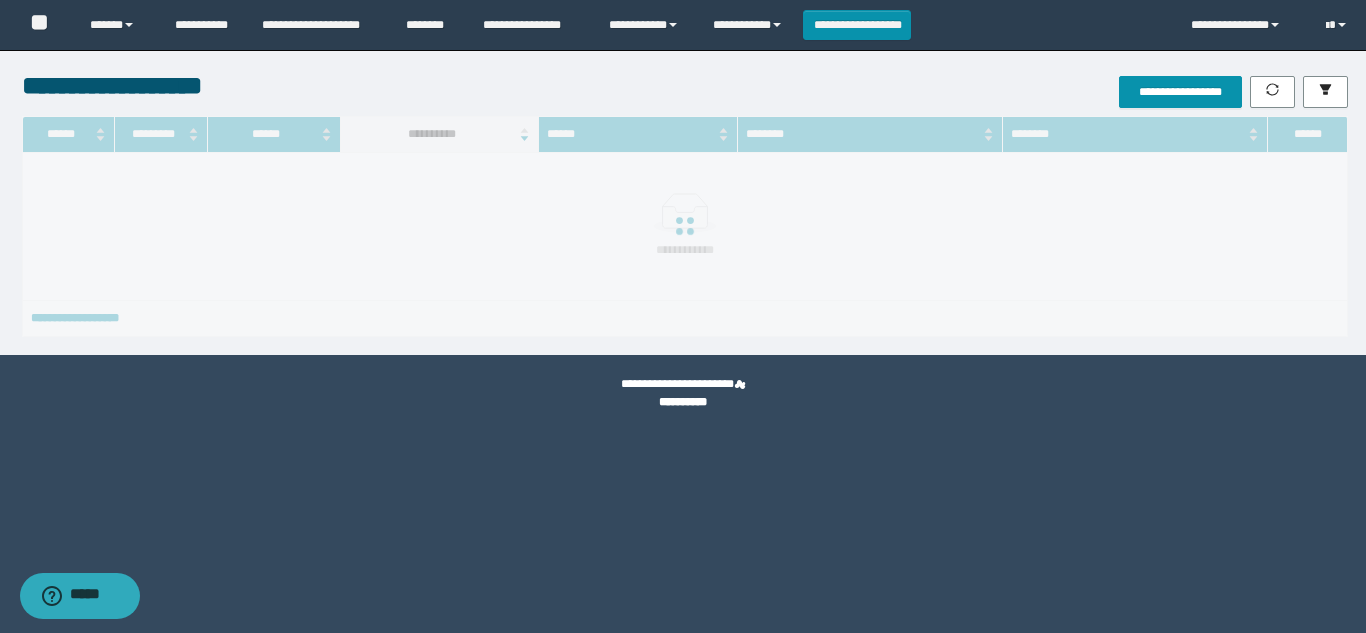 click on "**********" at bounding box center [1182, 92] 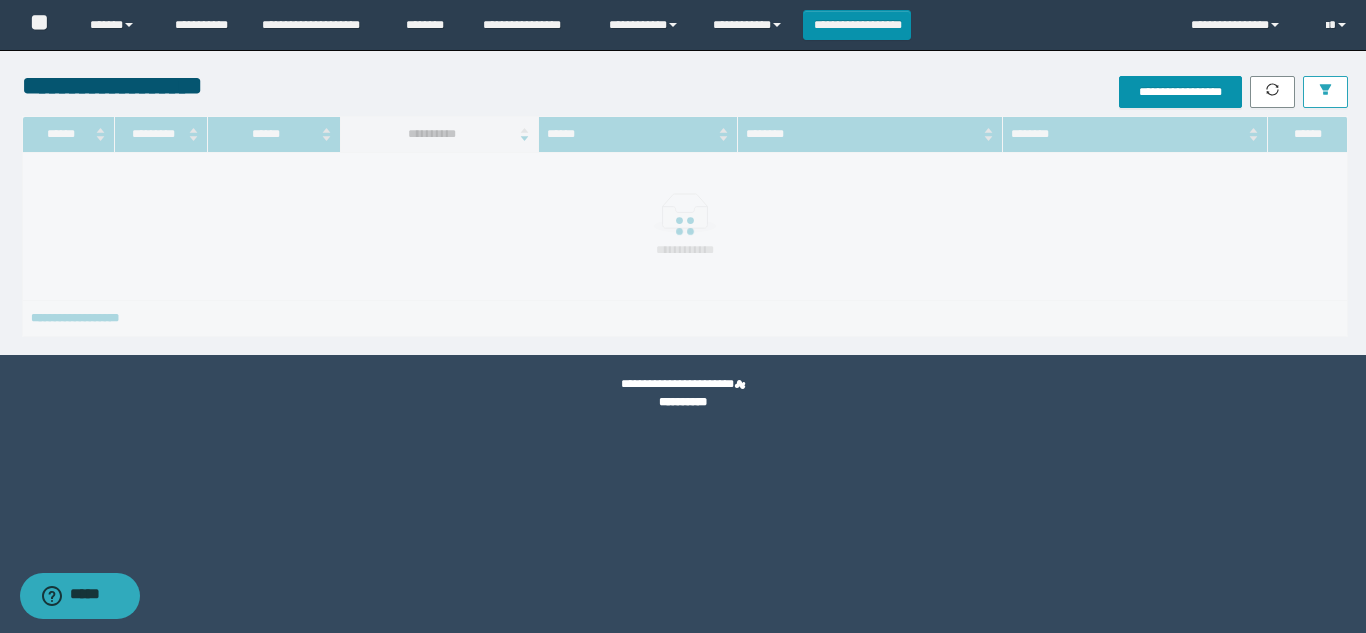 click 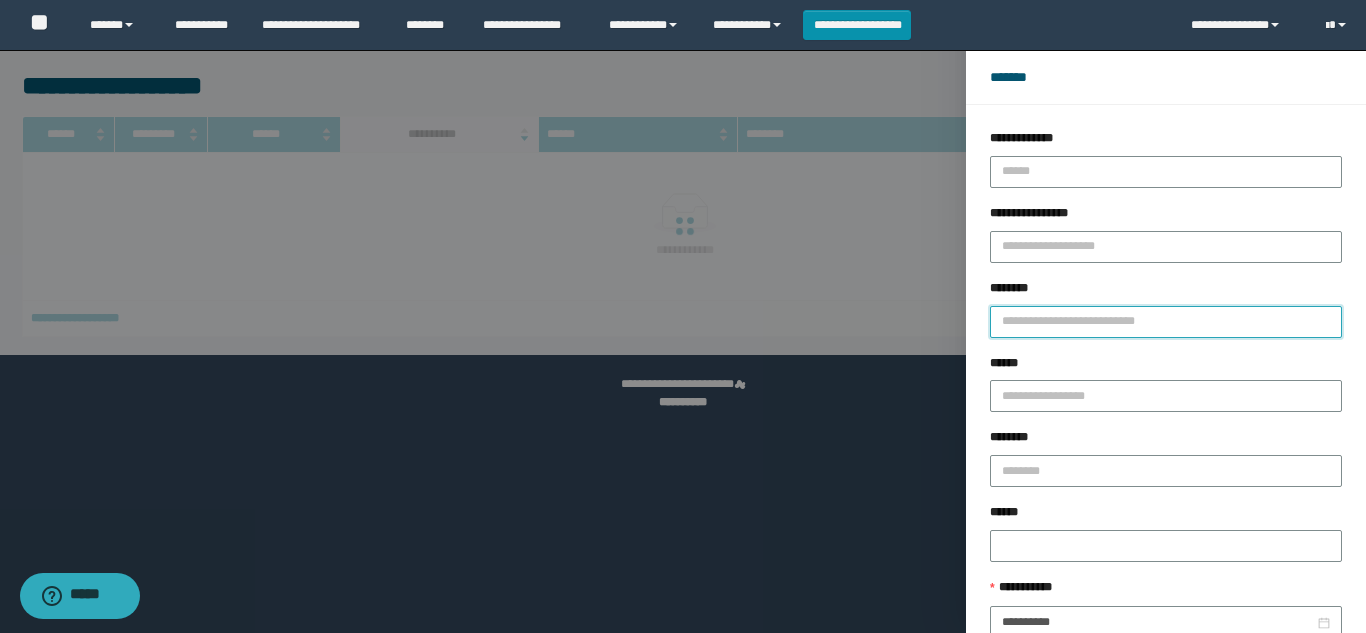 click on "********" at bounding box center [1166, 322] 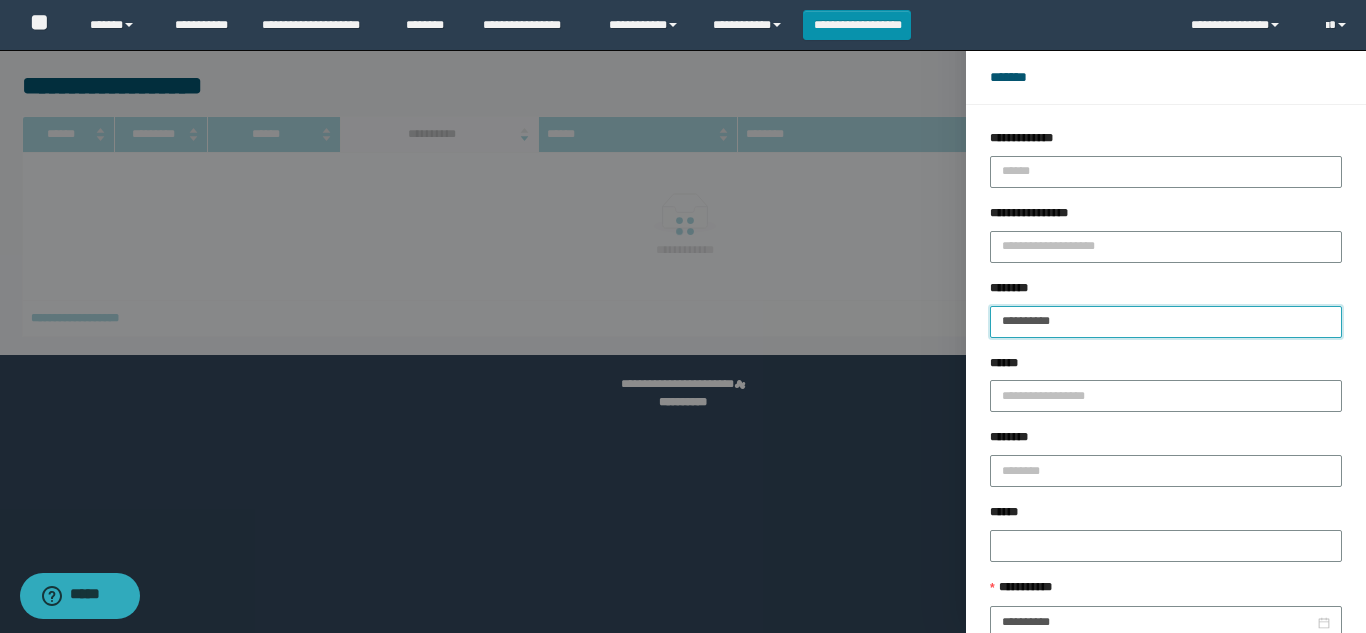 type on "**********" 